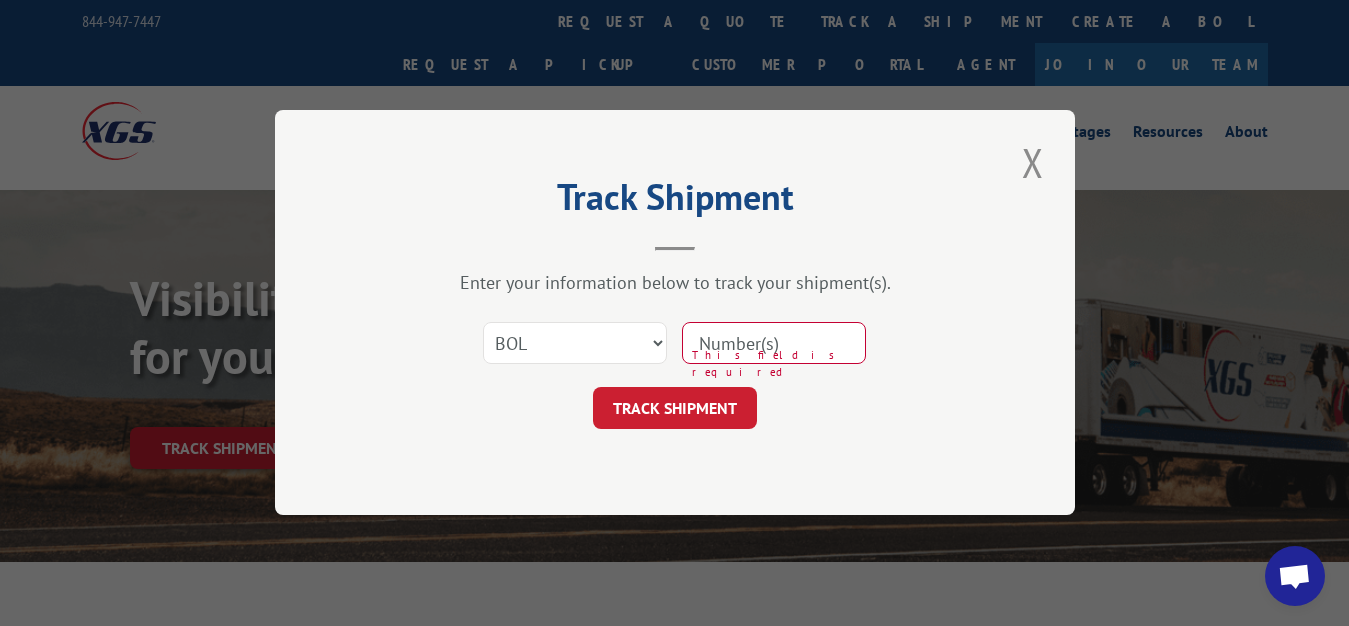 select on "bol" 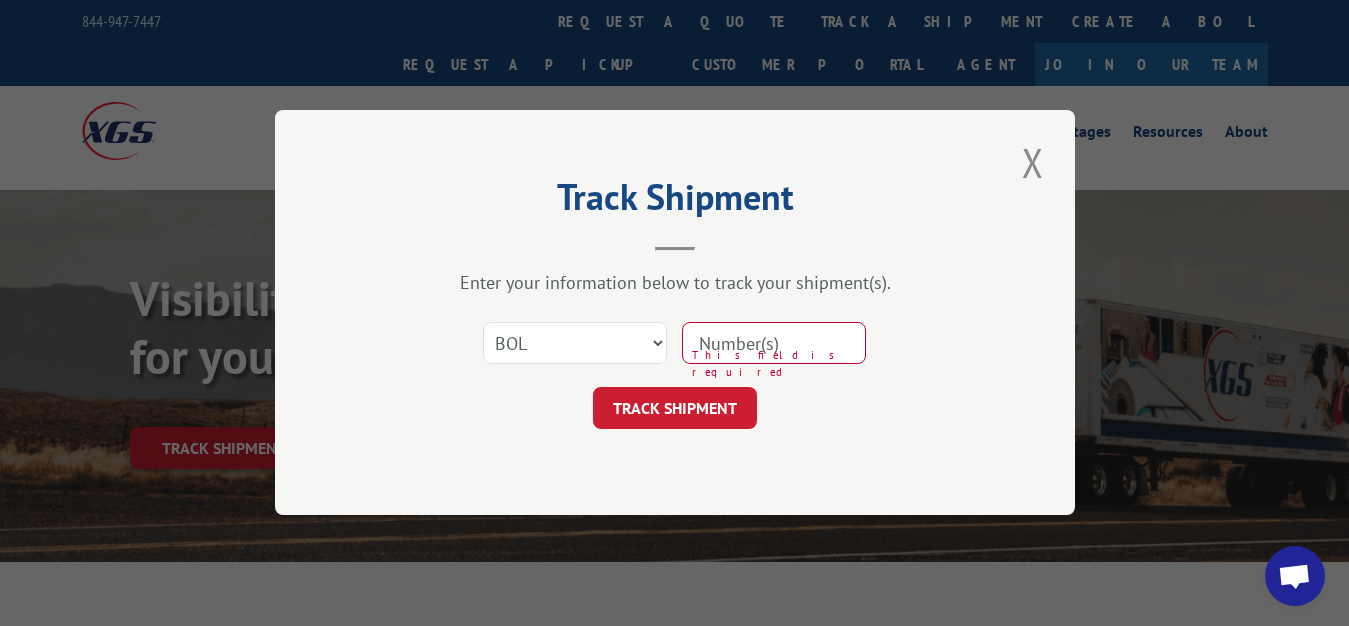 scroll, scrollTop: 102, scrollLeft: 0, axis: vertical 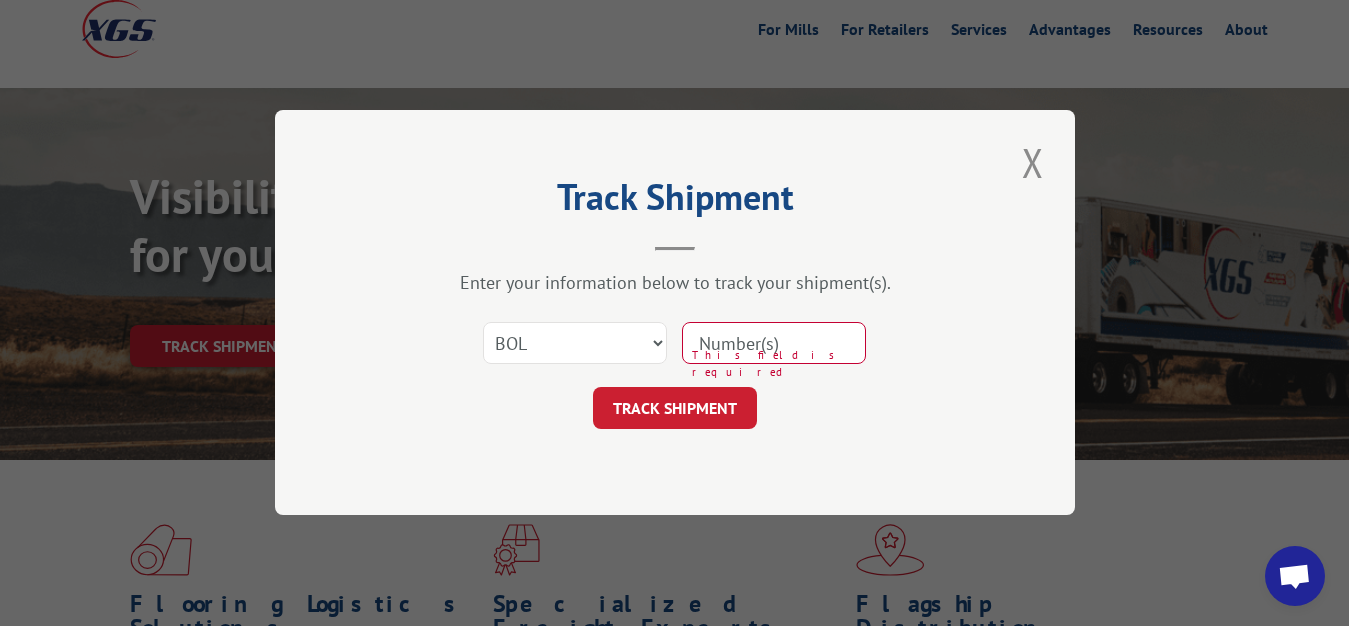 click at bounding box center [774, 344] 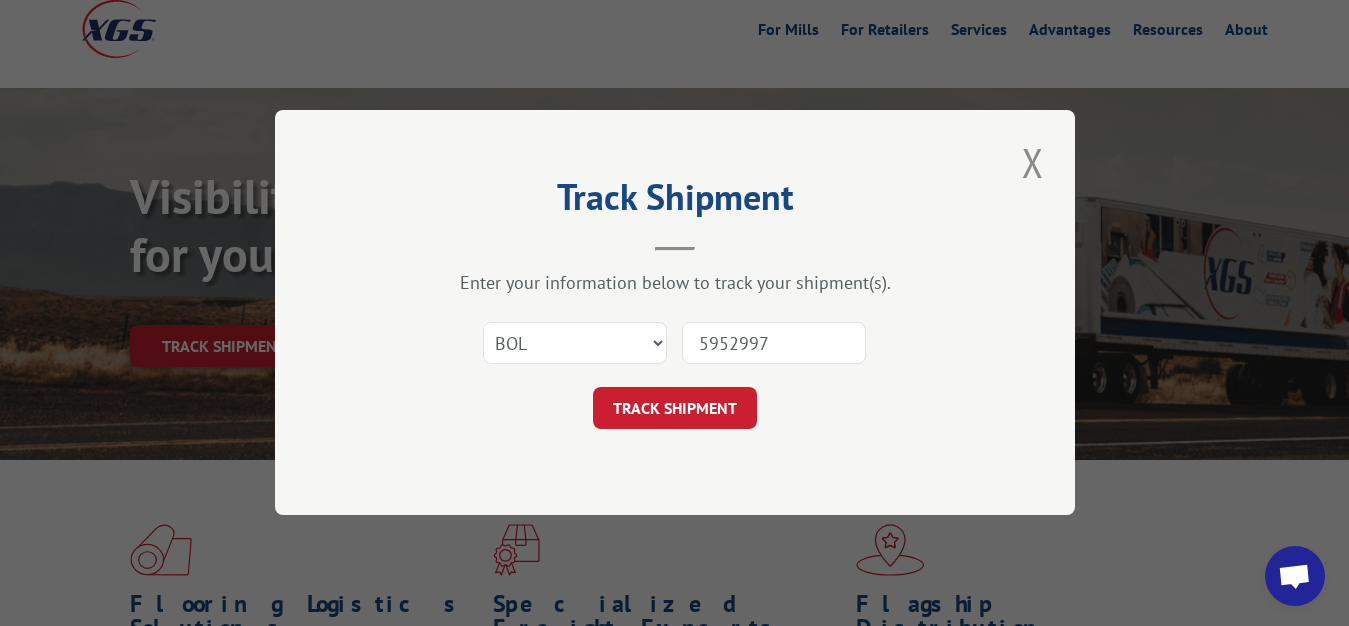 type on "5952997" 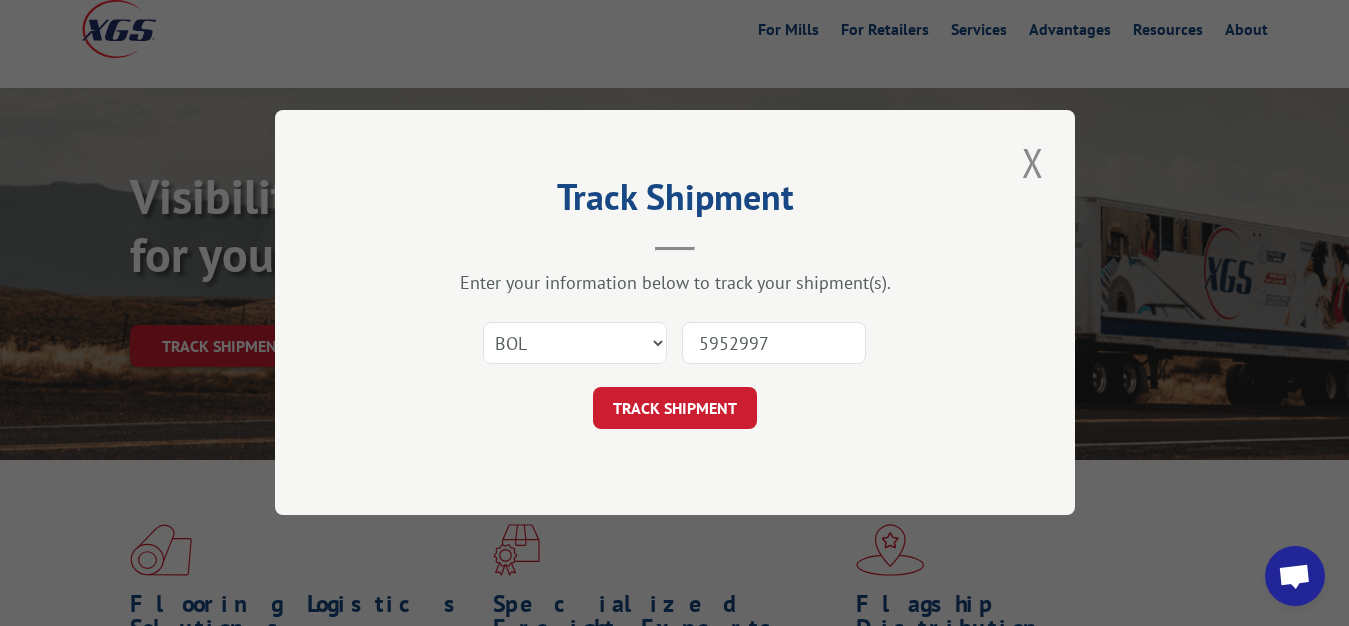 click on "TRACK SHIPMENT" at bounding box center [675, 409] 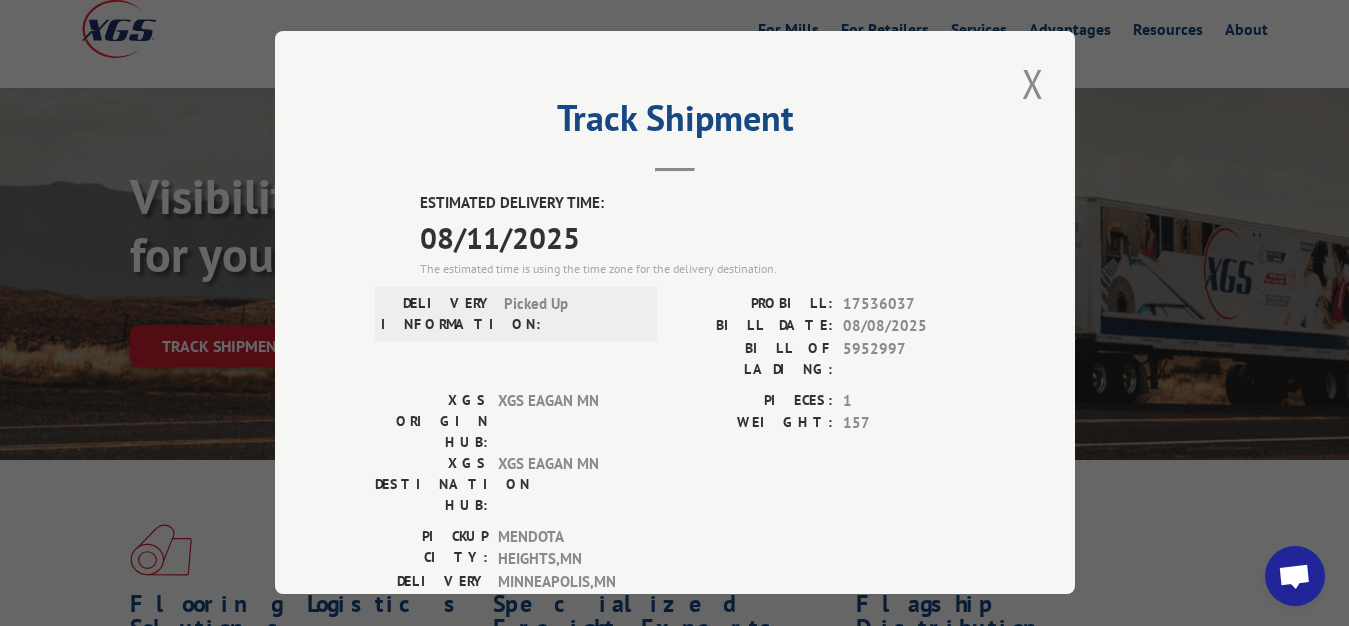 drag, startPoint x: 1015, startPoint y: 71, endPoint x: 807, endPoint y: 182, distance: 235.76471 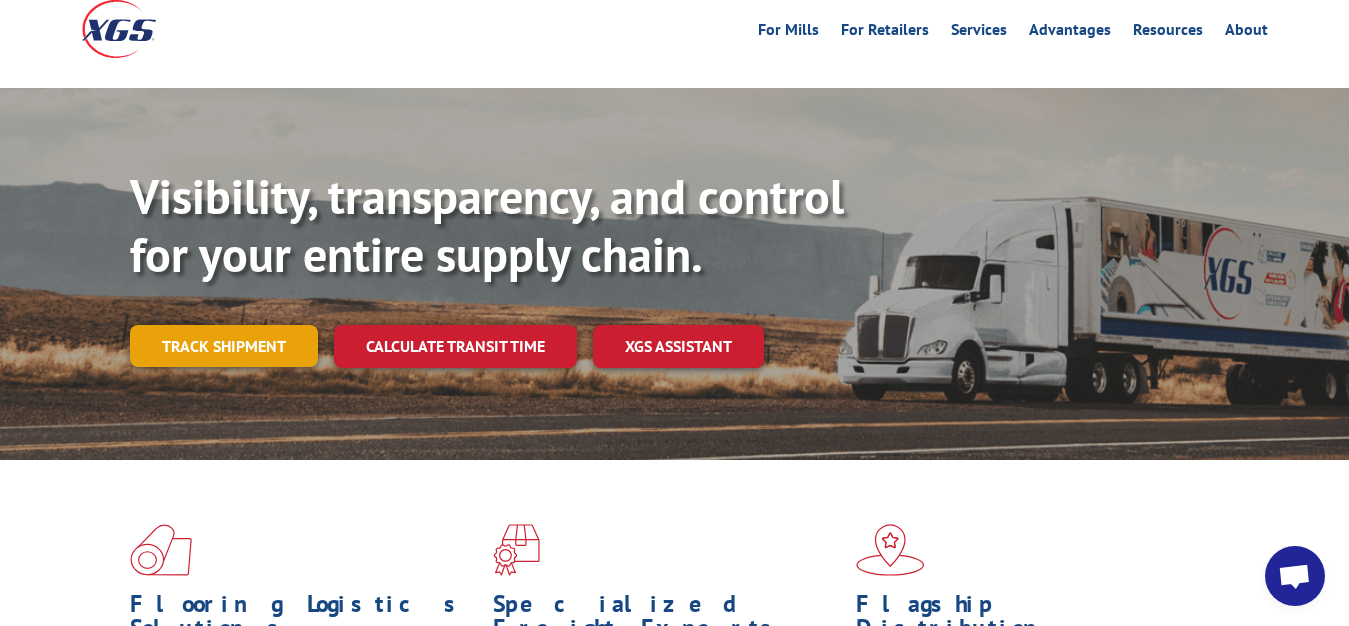 click on "Track shipment" at bounding box center (224, 346) 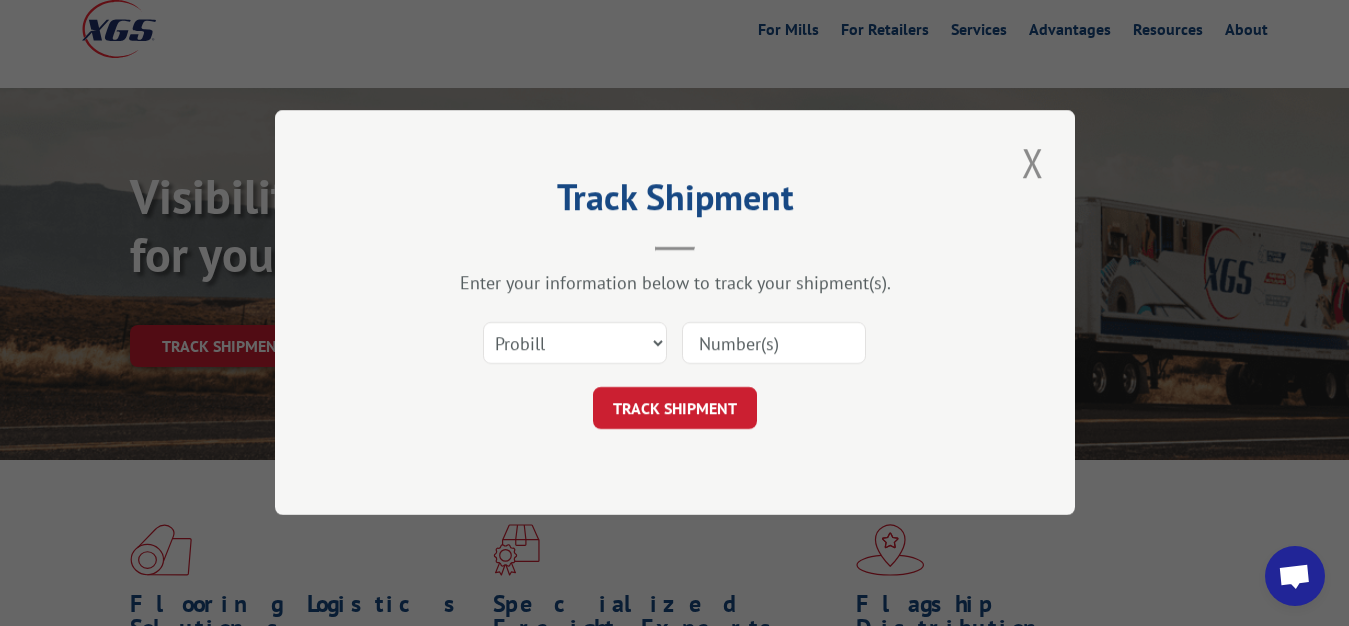 scroll, scrollTop: 0, scrollLeft: 0, axis: both 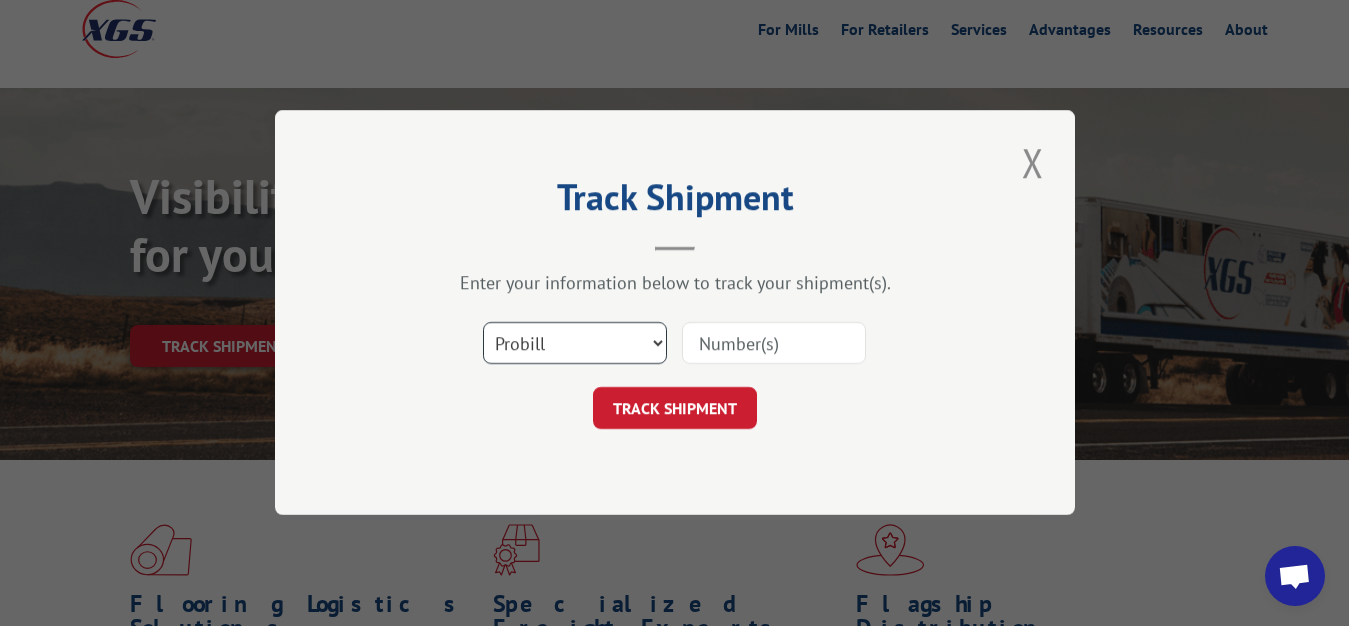 click on "Select category... Probill BOL PO" at bounding box center (575, 344) 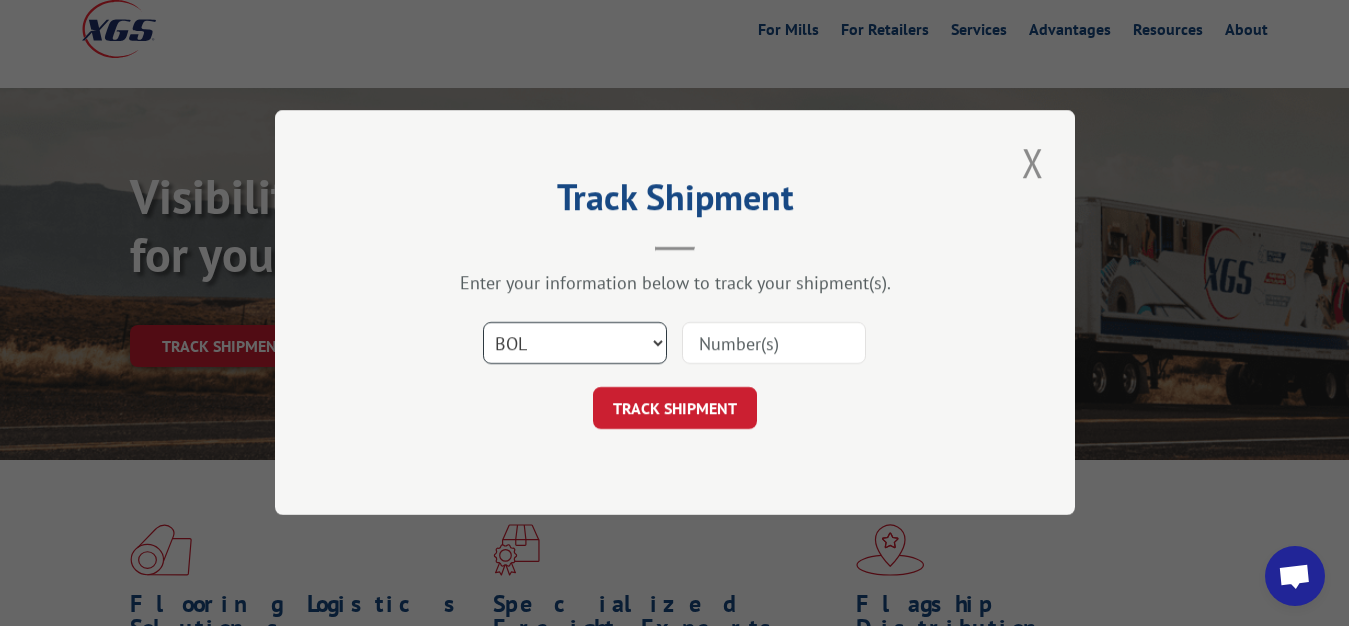click on "BOL" at bounding box center [0, 0] 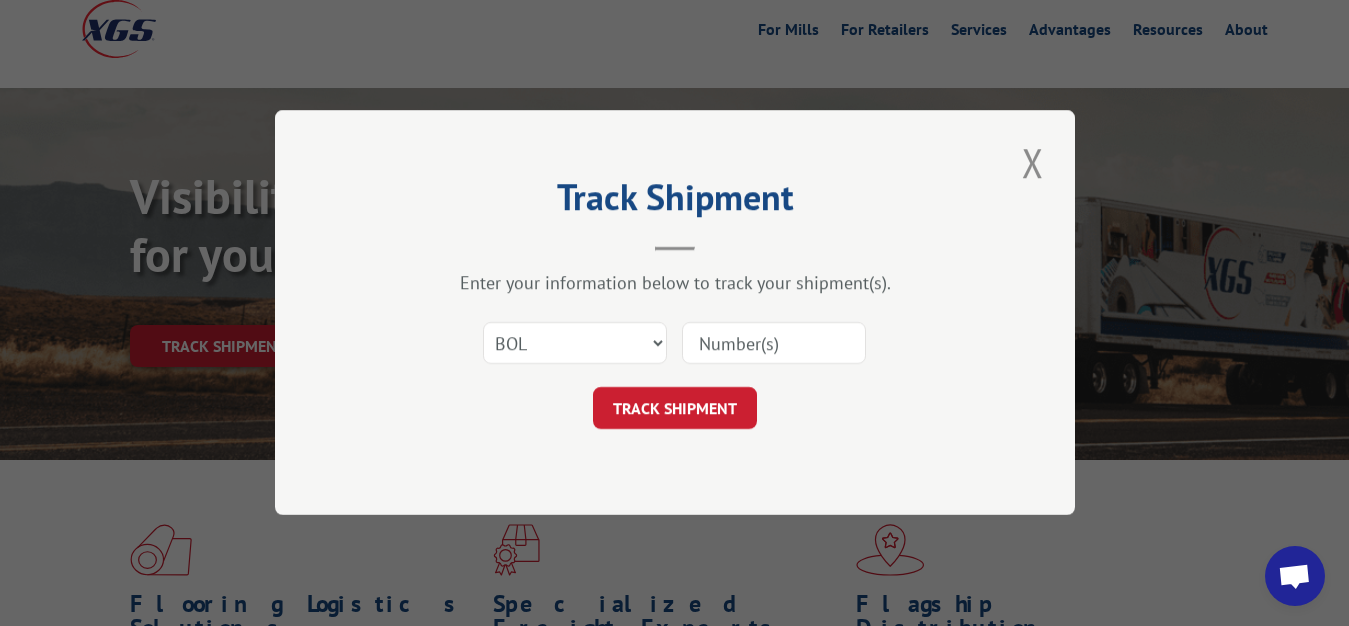 drag, startPoint x: 707, startPoint y: 350, endPoint x: 722, endPoint y: 227, distance: 123.911255 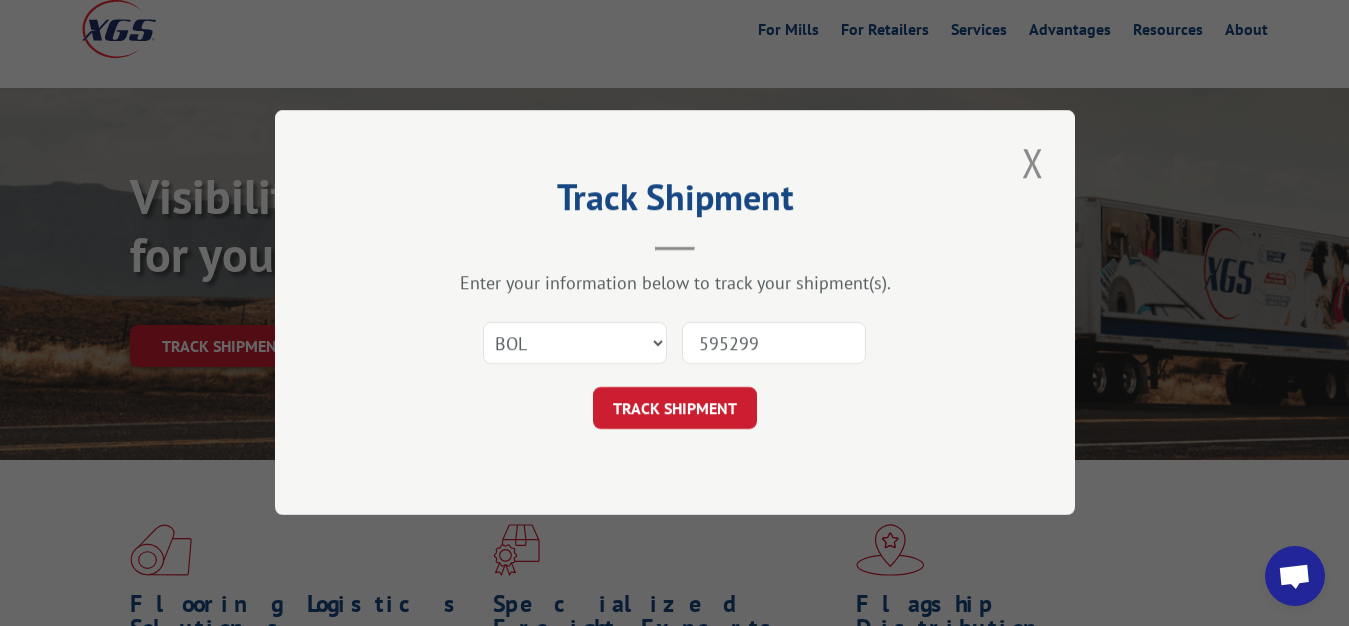 type on "5952999" 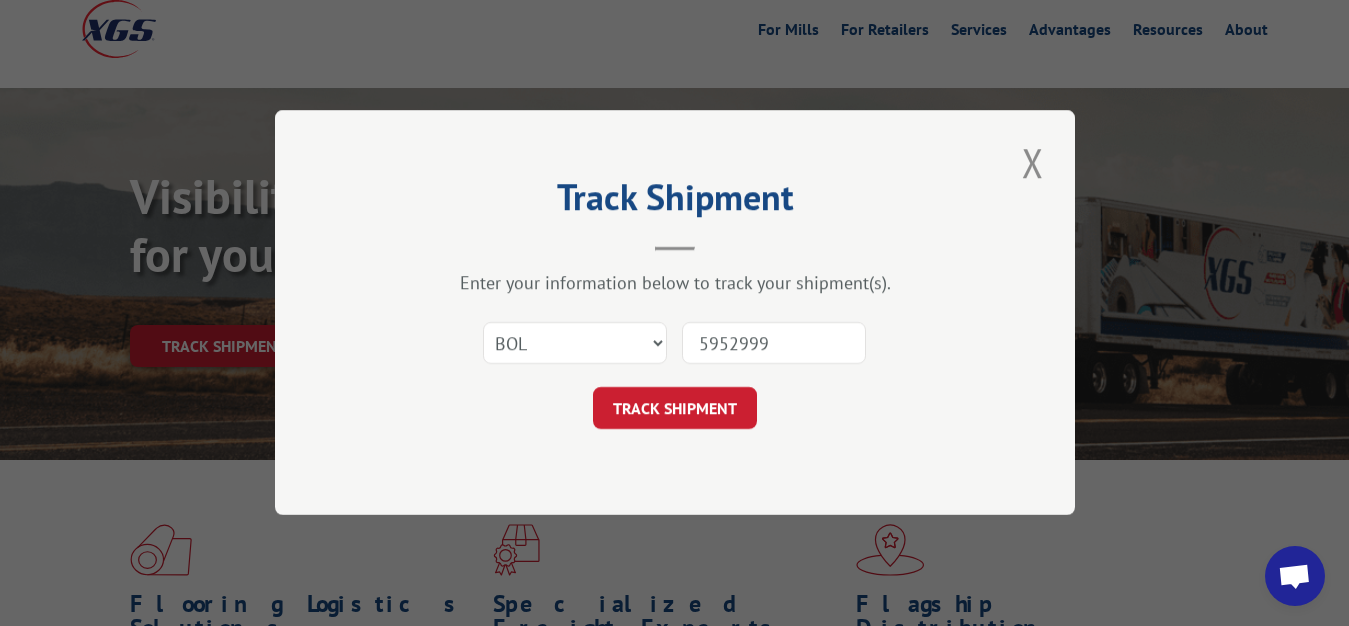 click on "TRACK SHIPMENT" at bounding box center [675, 409] 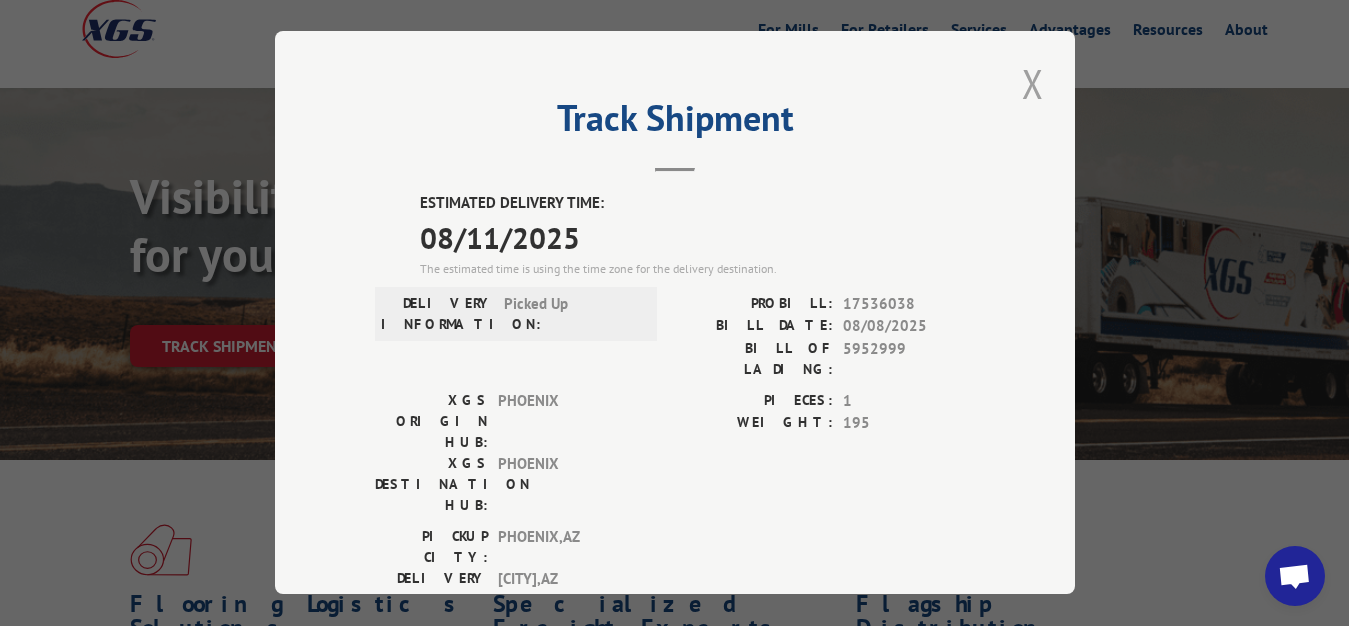 click at bounding box center (1033, 83) 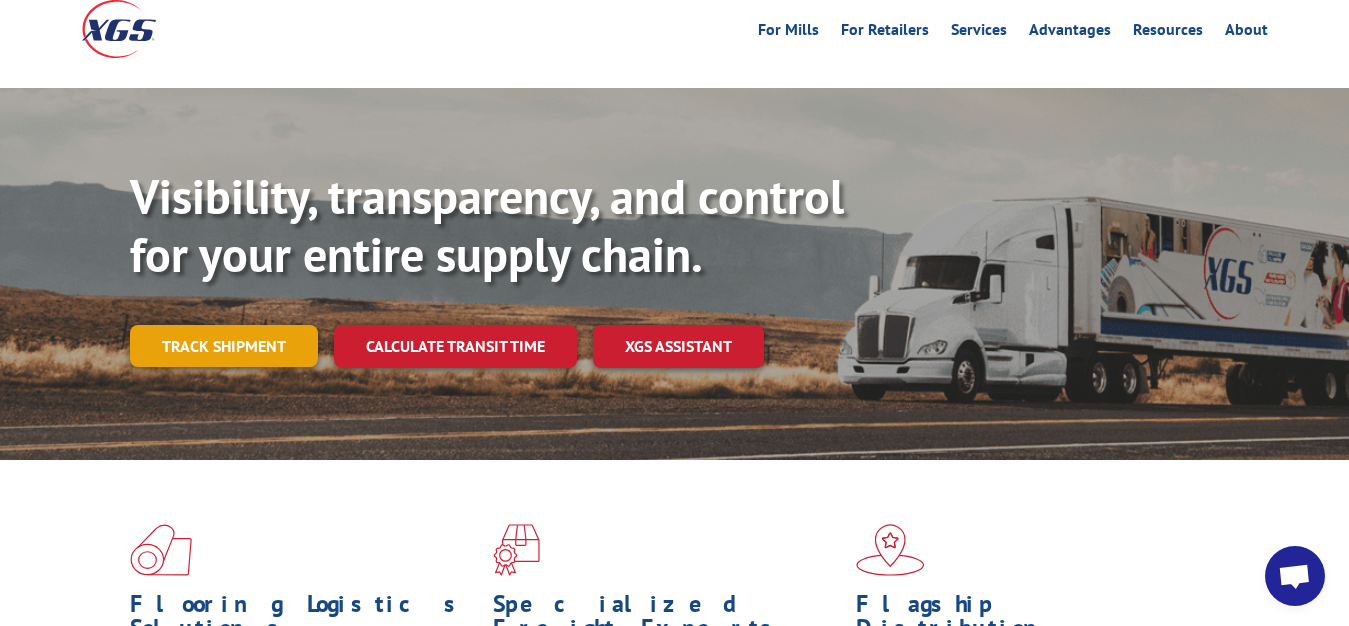 click on "Track shipment" at bounding box center [224, 346] 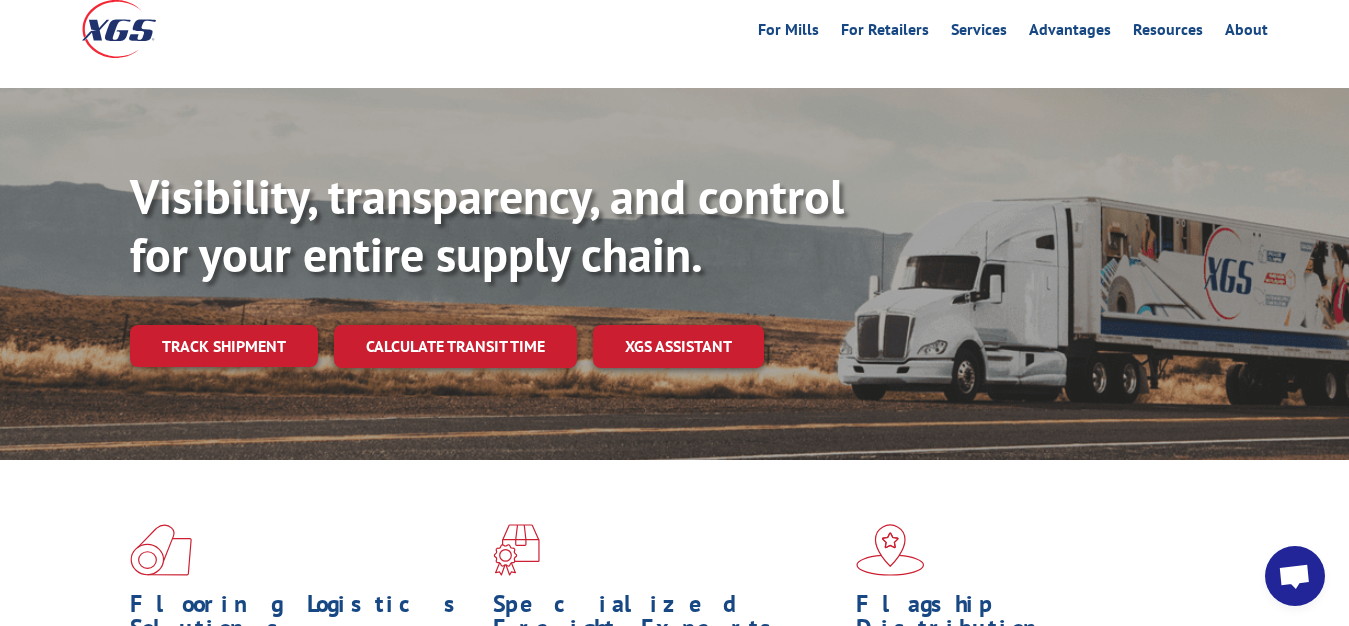 scroll, scrollTop: 0, scrollLeft: 0, axis: both 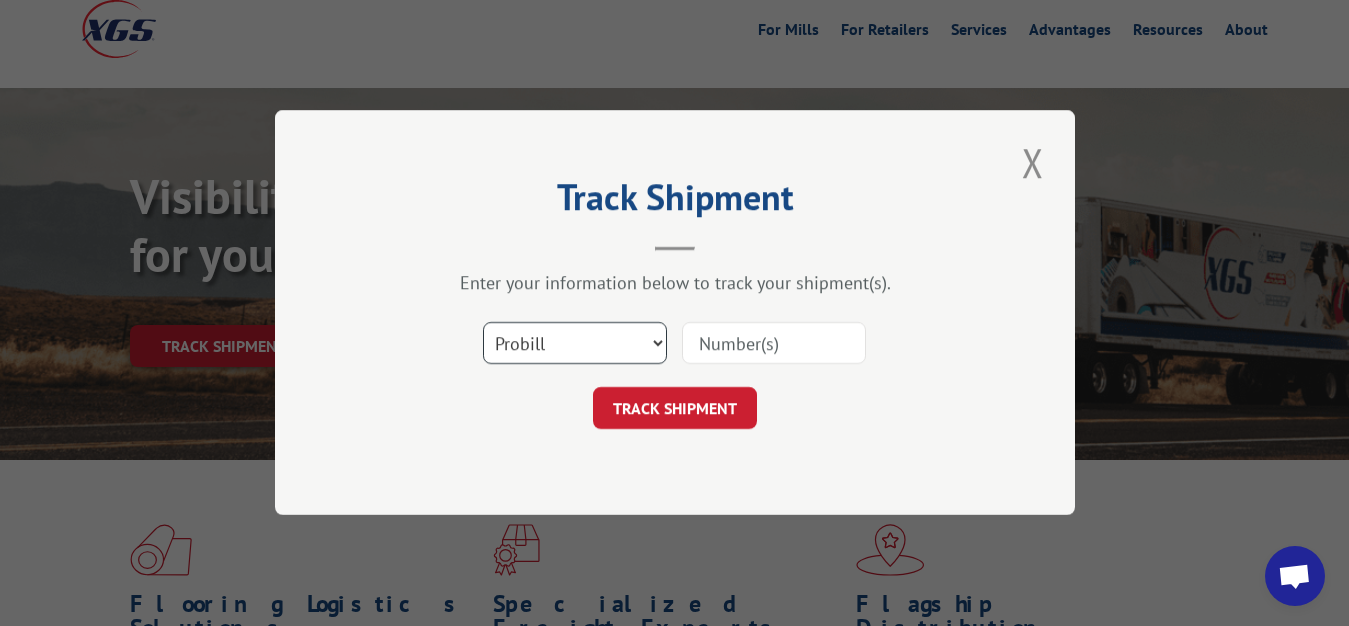 click on "Select category... Probill BOL PO" at bounding box center [575, 344] 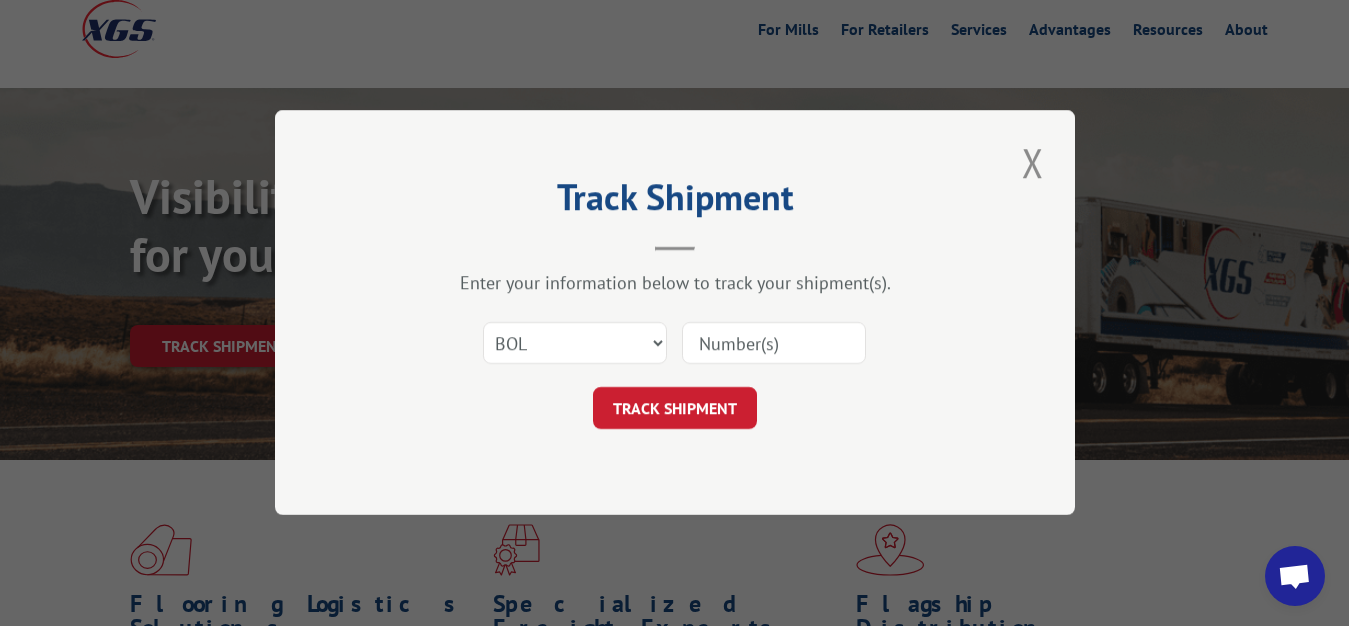 click at bounding box center (774, 344) 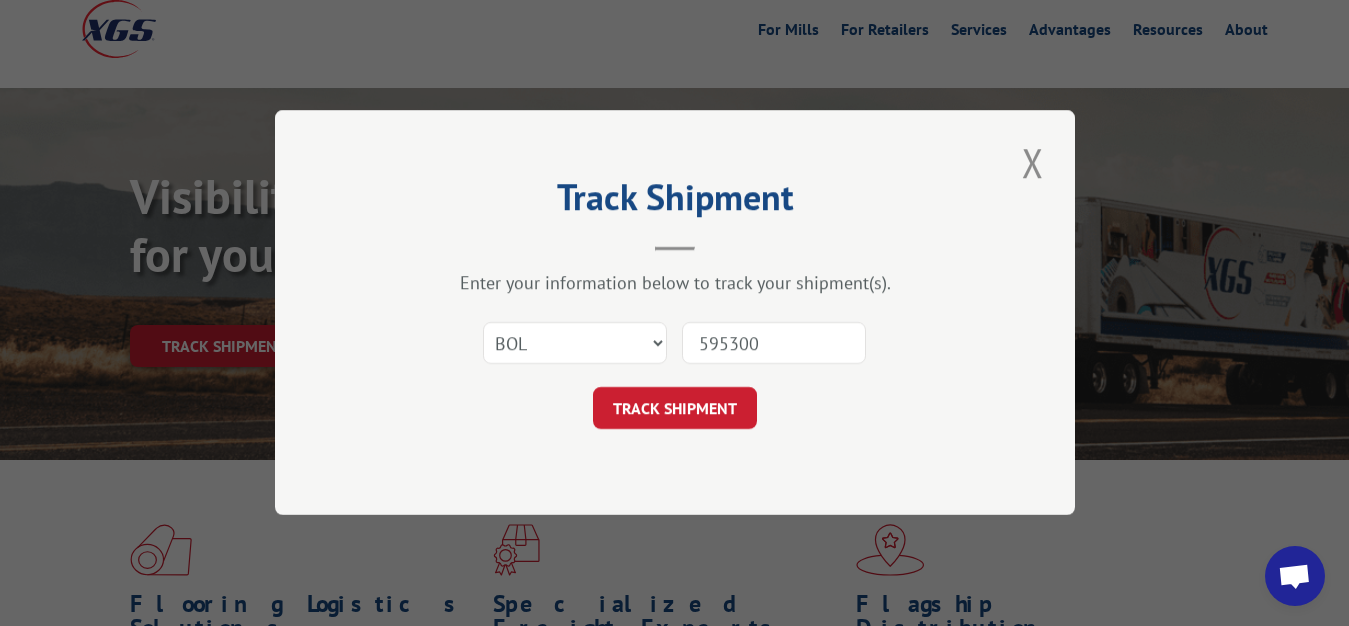 type on "5953000" 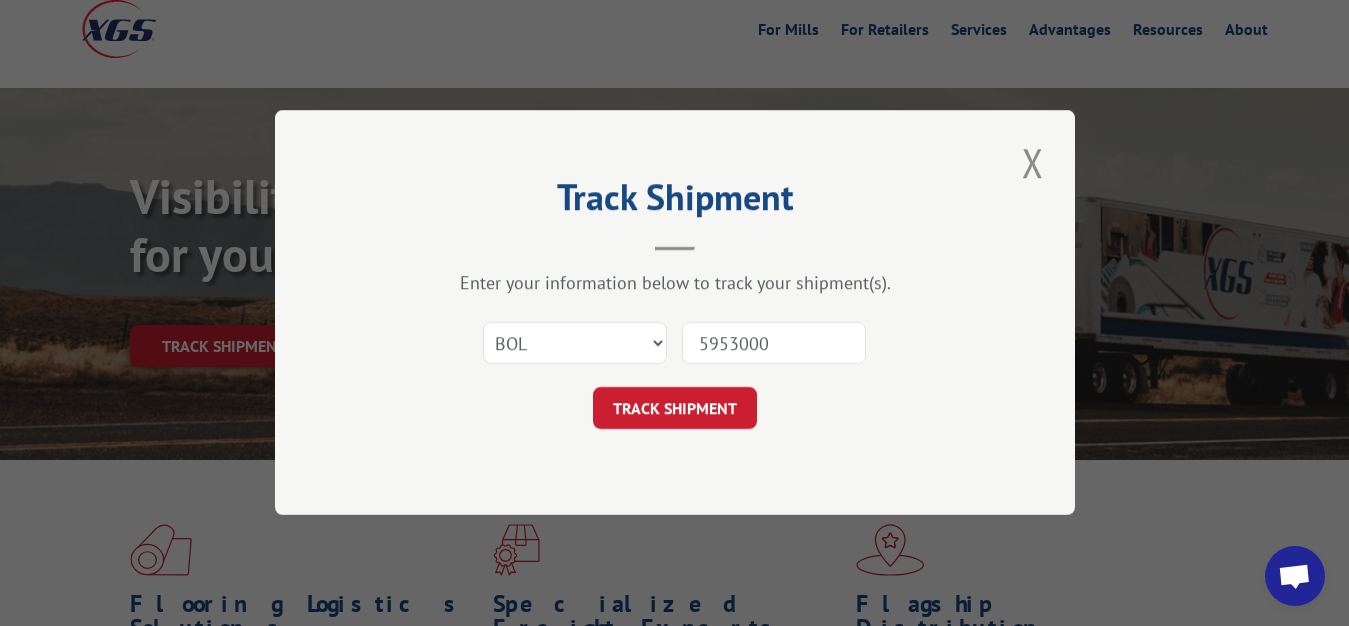 click on "TRACK SHIPMENT" at bounding box center [675, 409] 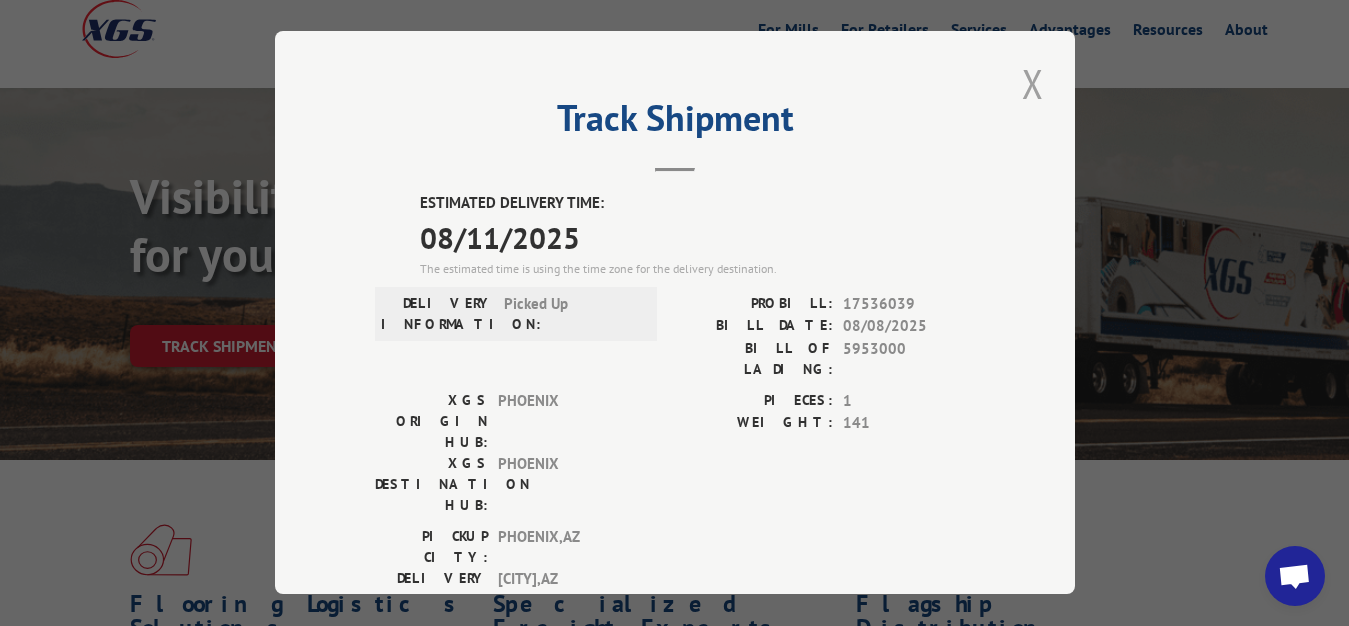 click at bounding box center [1033, 83] 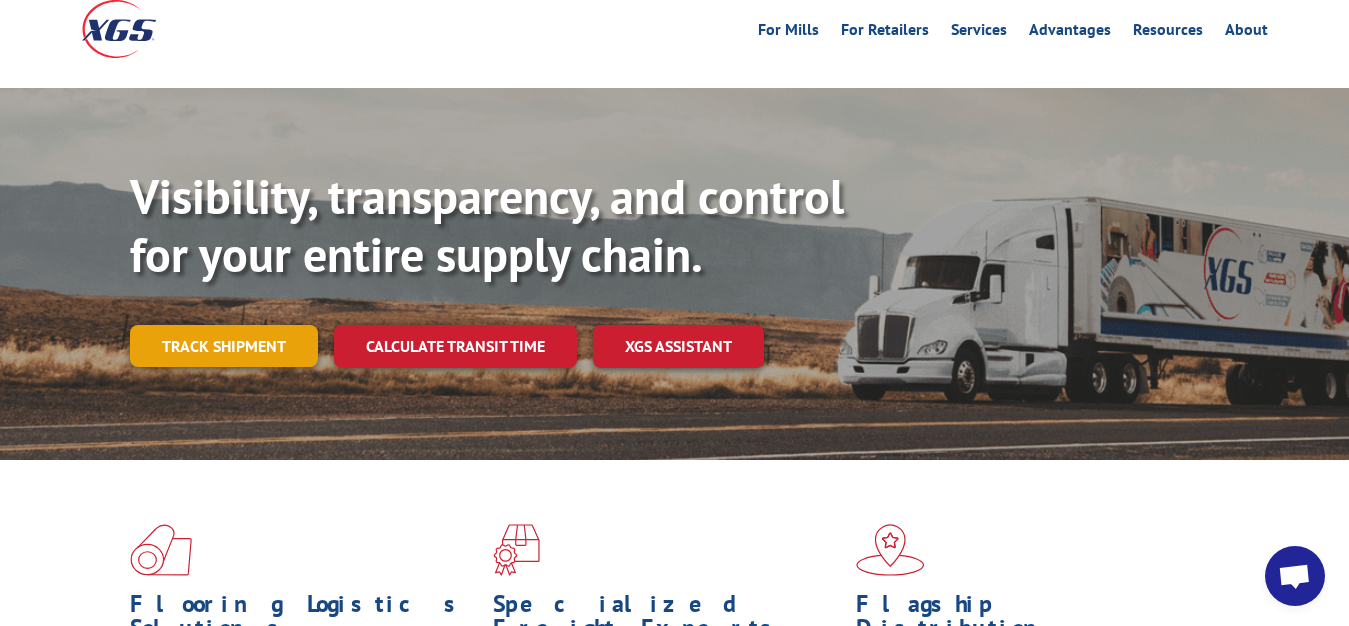 click on "Track shipment" at bounding box center (224, 346) 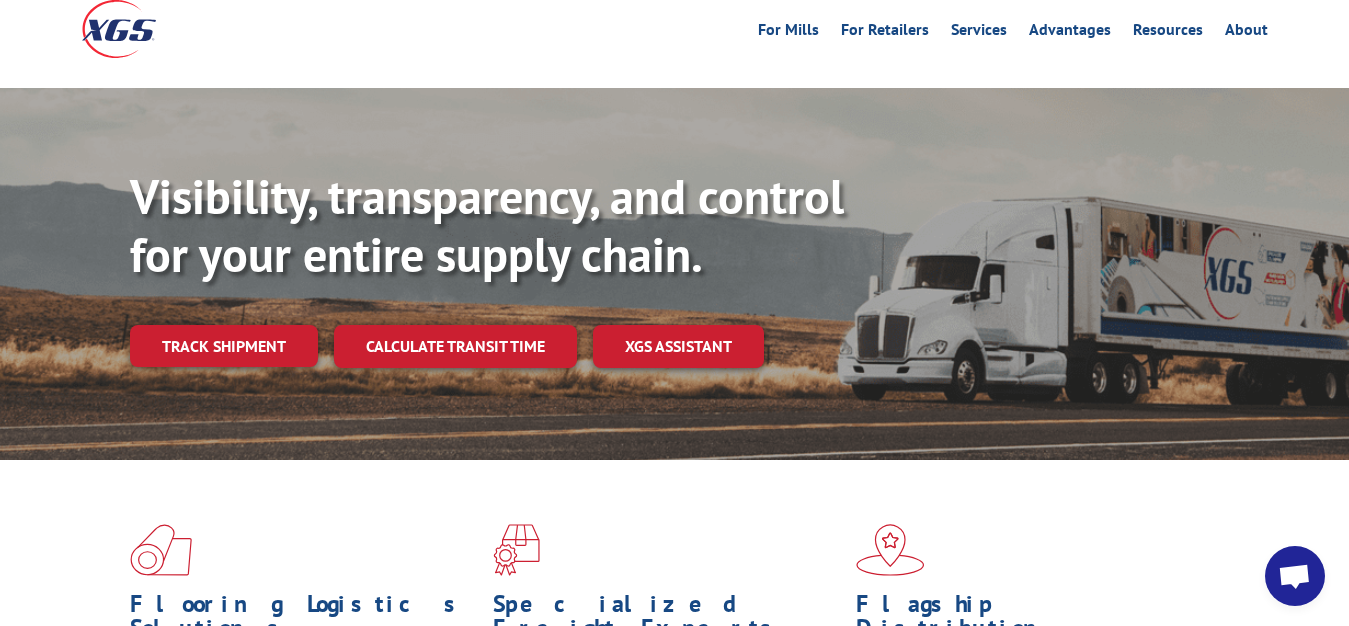 scroll, scrollTop: 0, scrollLeft: 0, axis: both 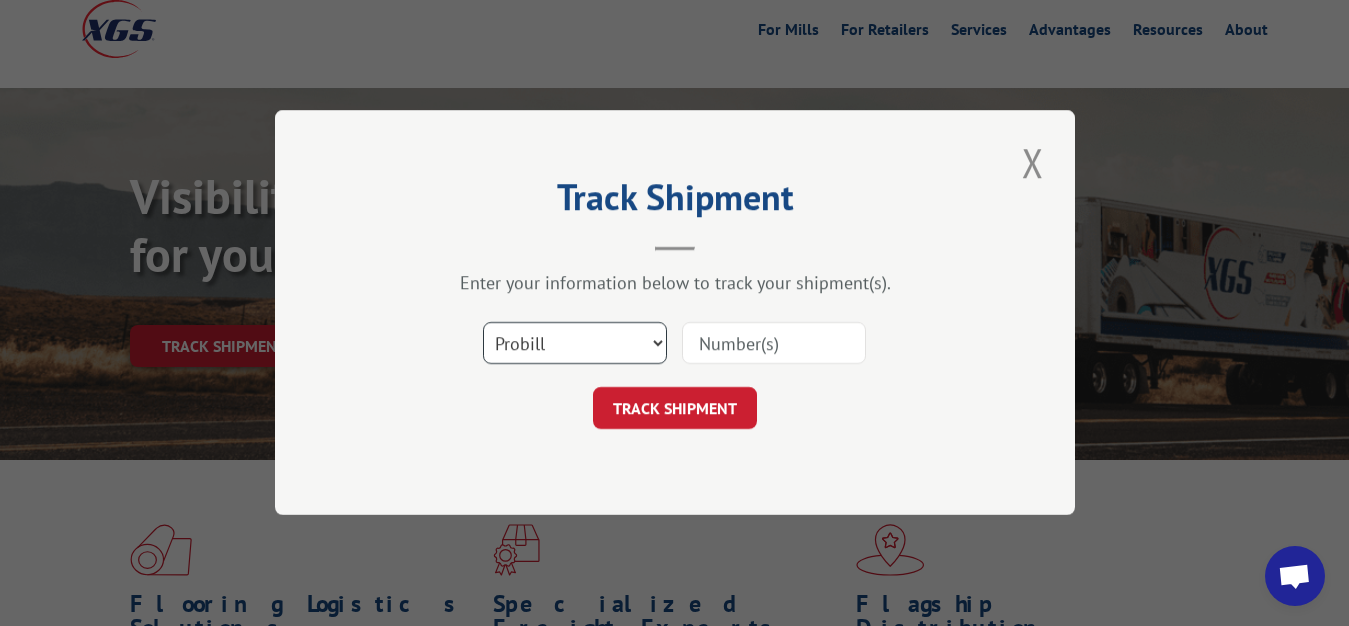 click on "Select category... Probill BOL PO" at bounding box center (575, 344) 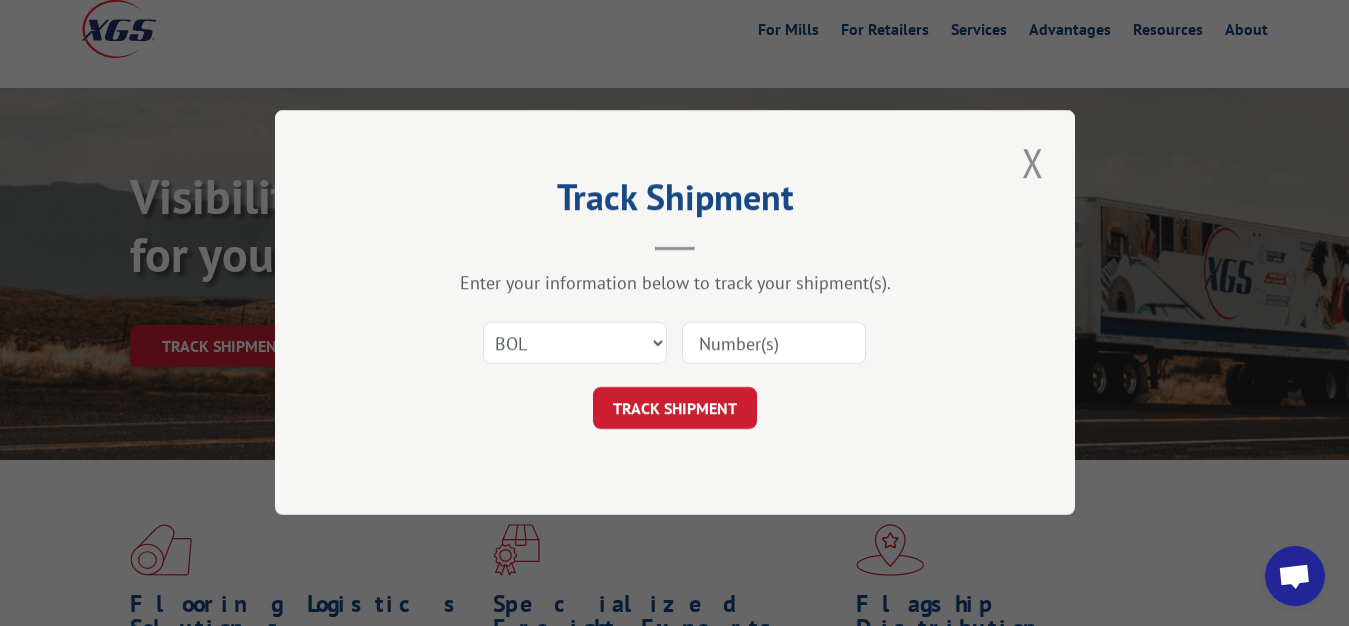 drag, startPoint x: 733, startPoint y: 345, endPoint x: 738, endPoint y: 297, distance: 48.259712 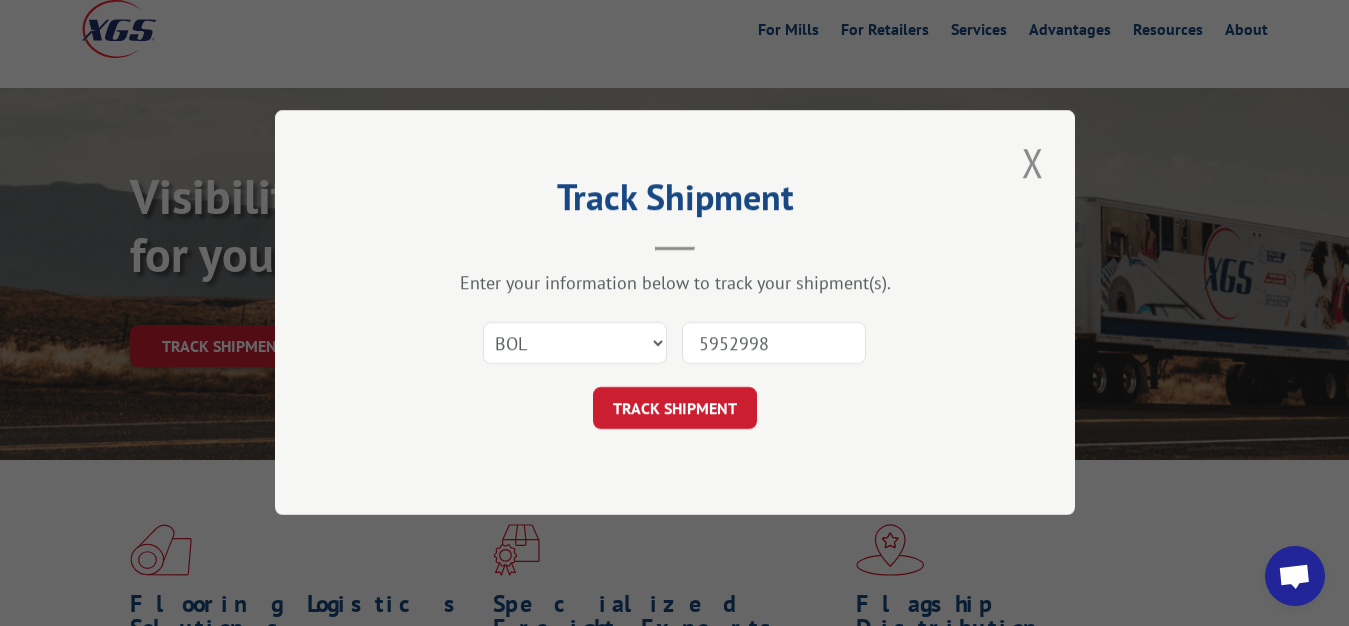 type on "5952998" 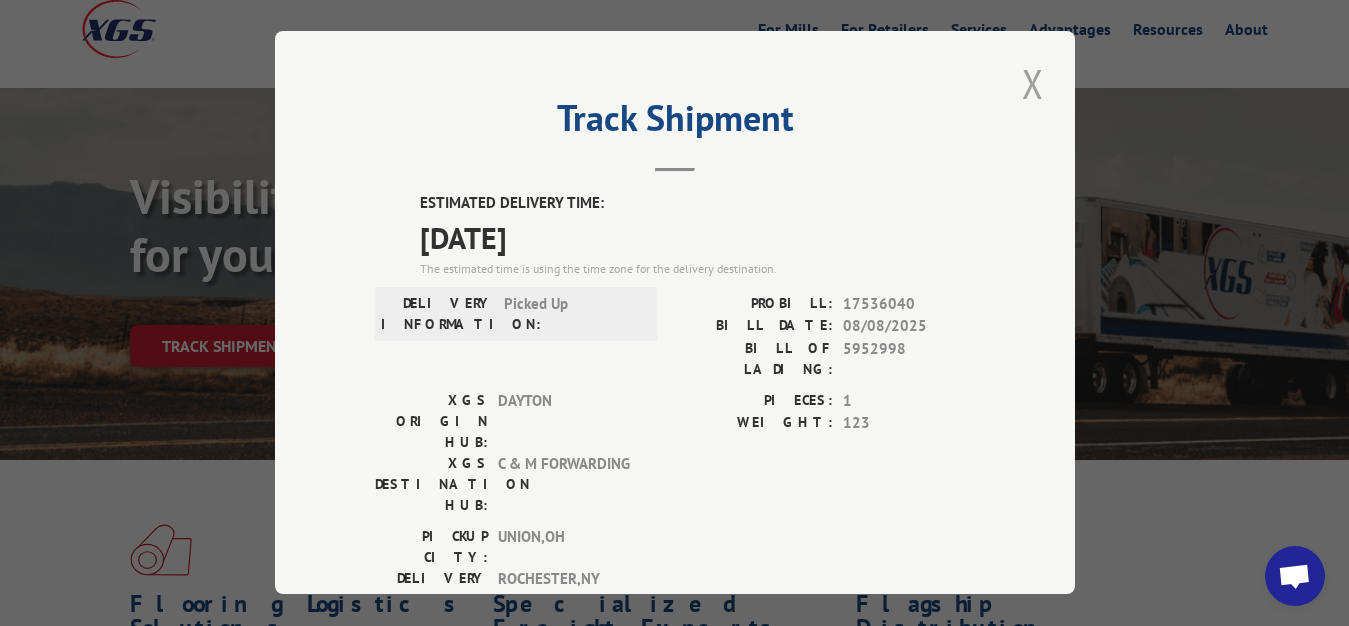 click at bounding box center [1033, 83] 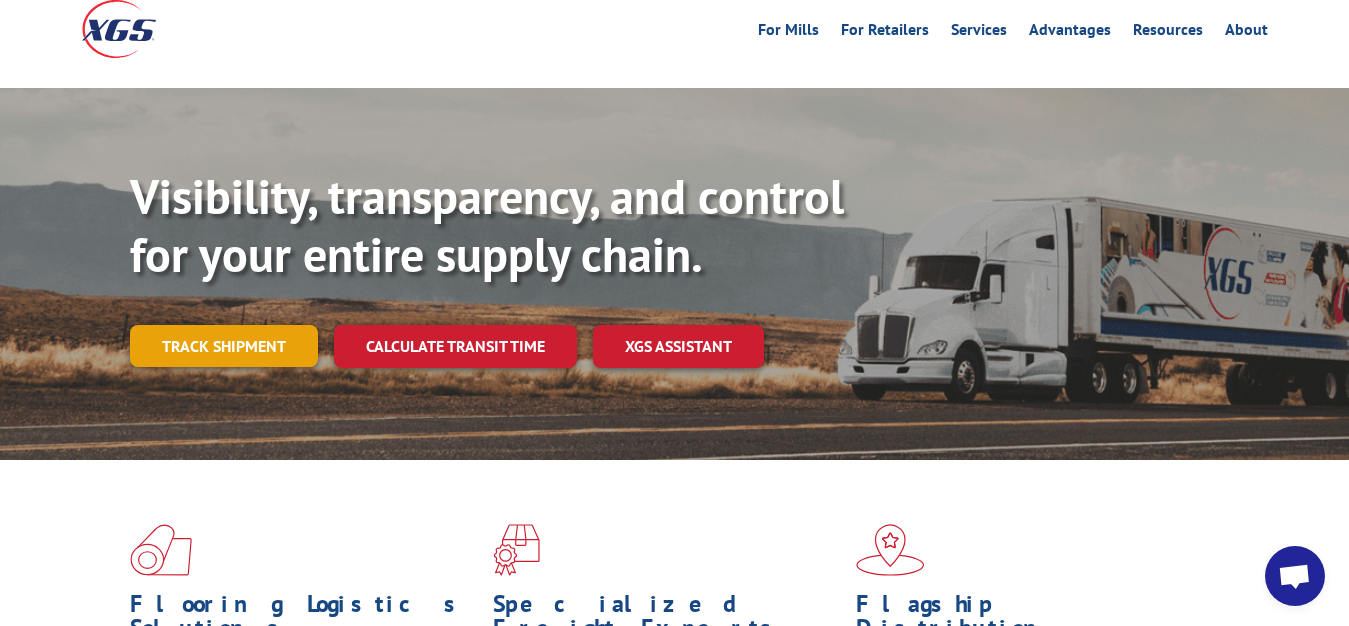 click on "Track shipment" at bounding box center [224, 346] 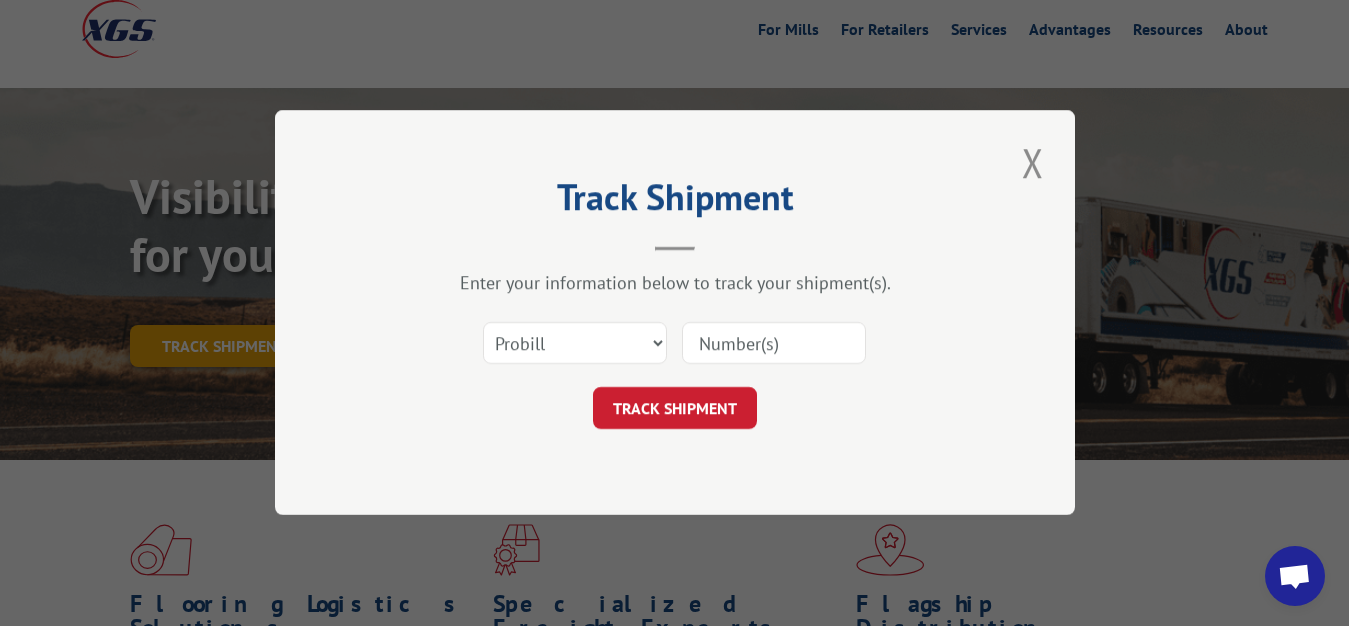 scroll, scrollTop: 0, scrollLeft: 0, axis: both 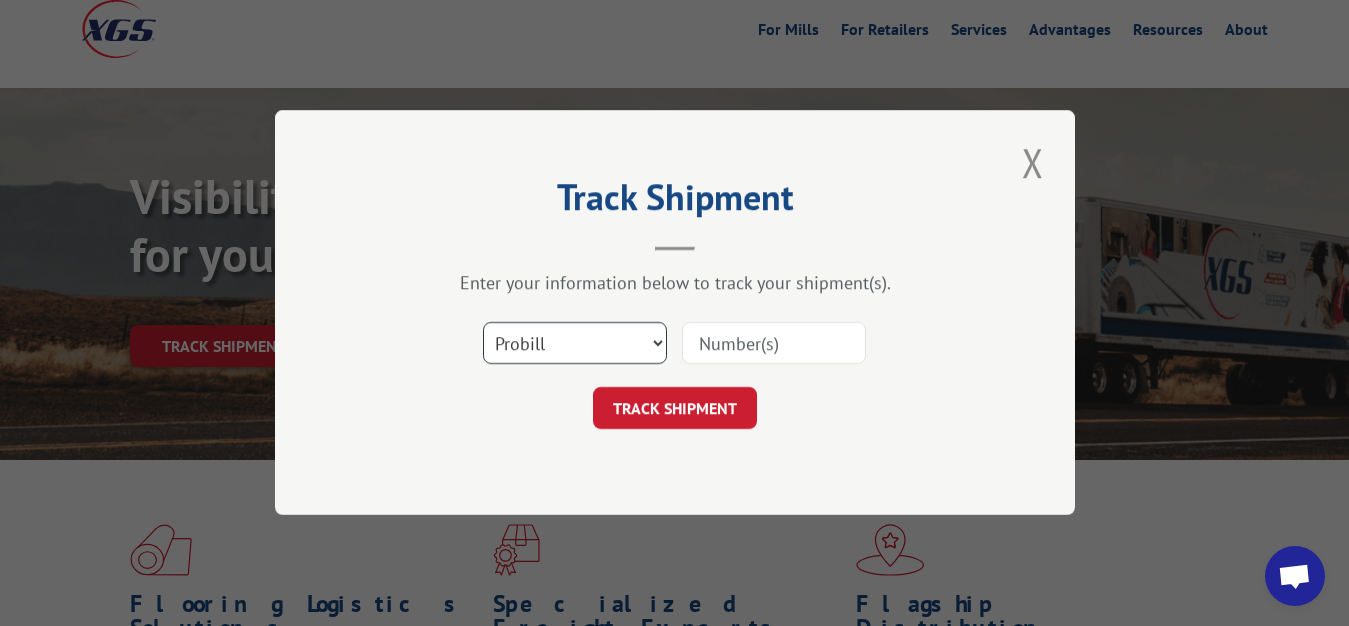 click on "Select category... Probill BOL PO" at bounding box center [575, 344] 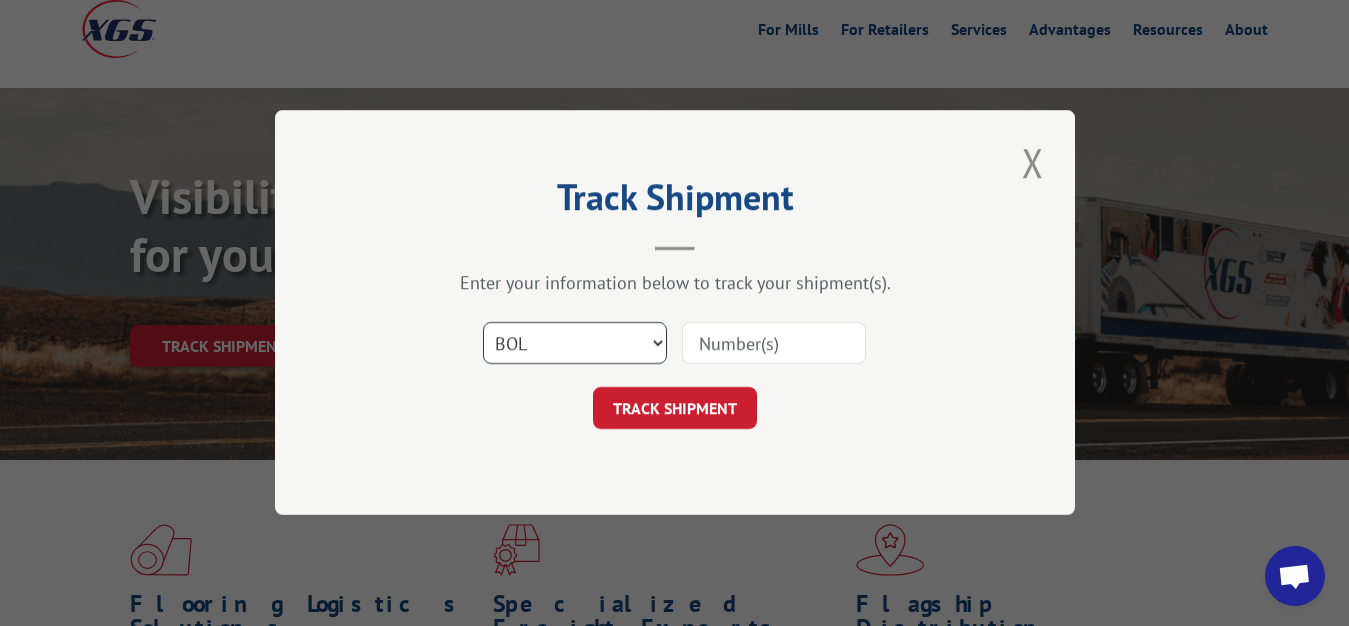 click on "BOL" at bounding box center (0, 0) 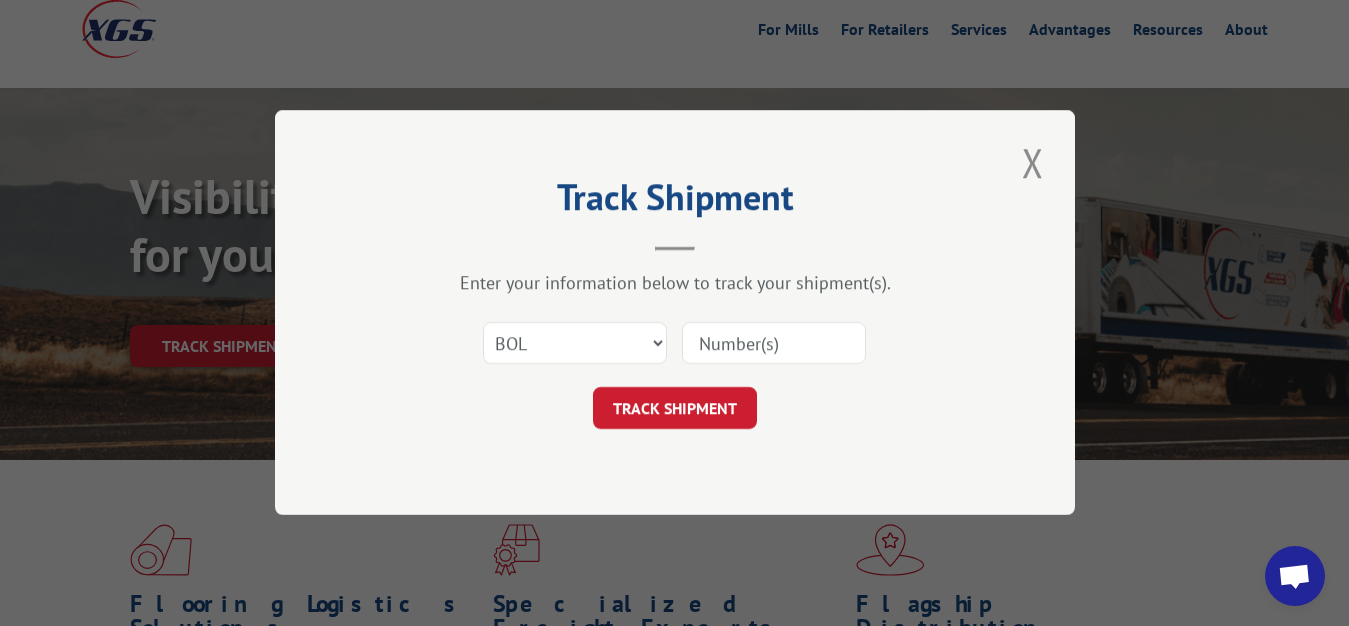 drag, startPoint x: 700, startPoint y: 345, endPoint x: 756, endPoint y: 261, distance: 100.95544 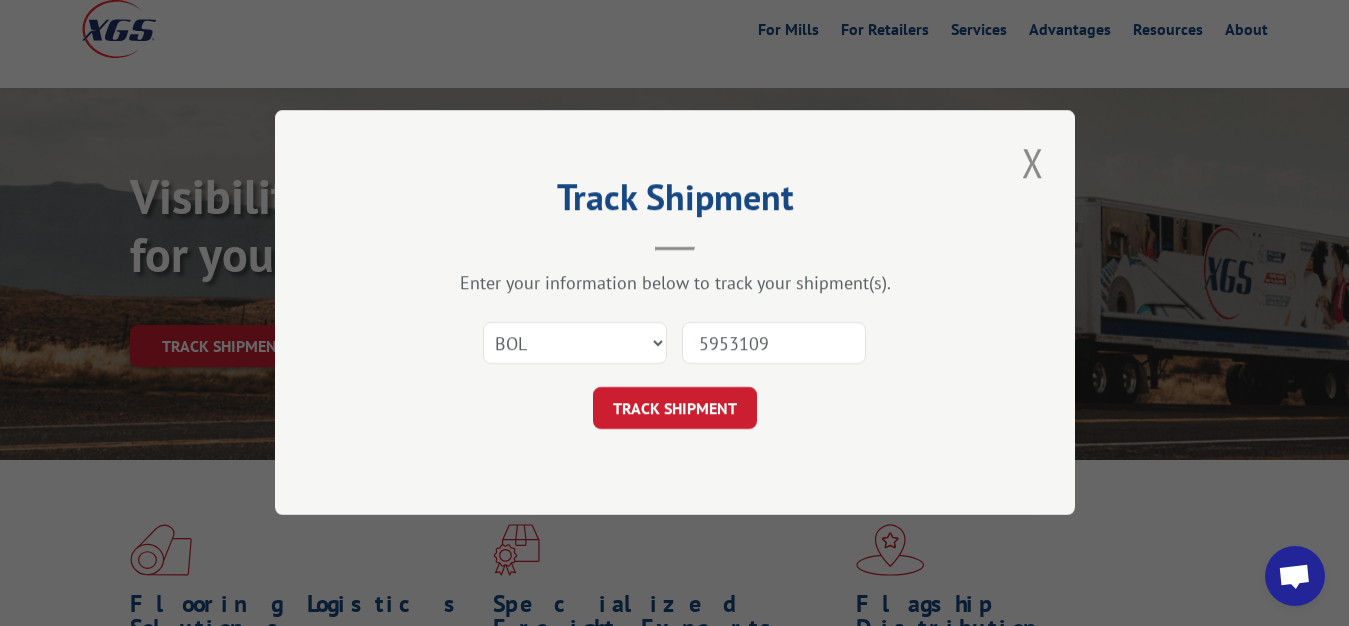 type on "5953109" 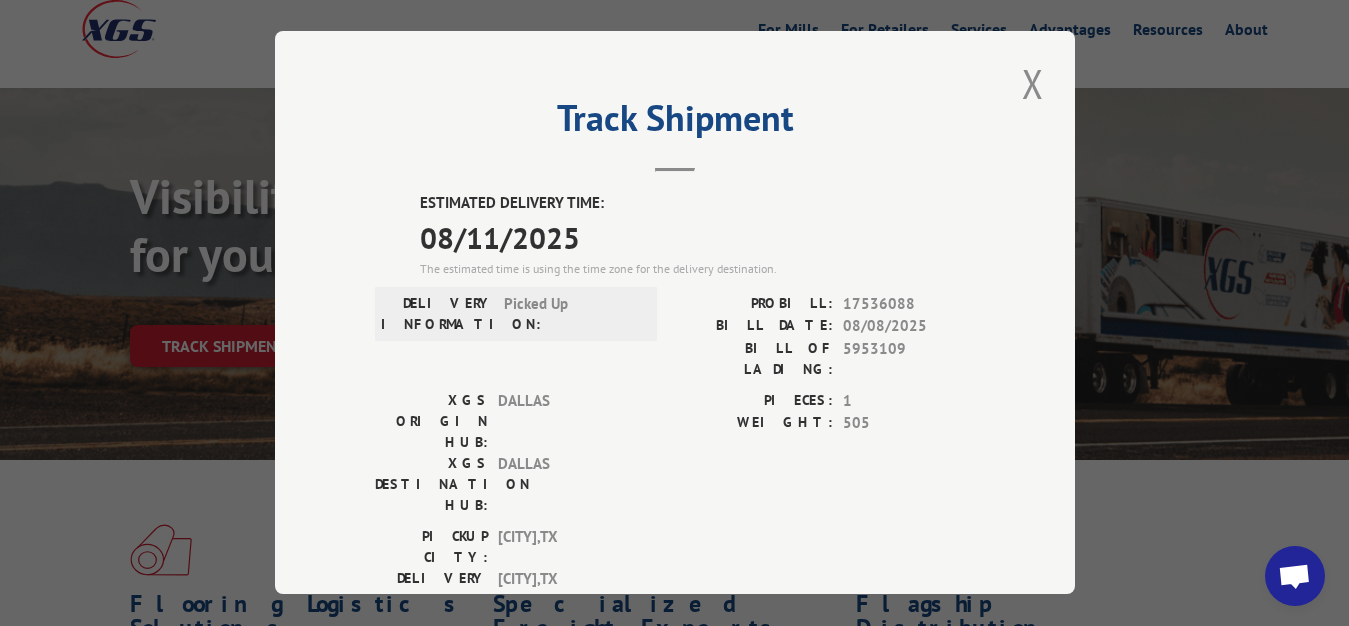 drag, startPoint x: 1013, startPoint y: 69, endPoint x: 1011, endPoint y: 82, distance: 13.152946 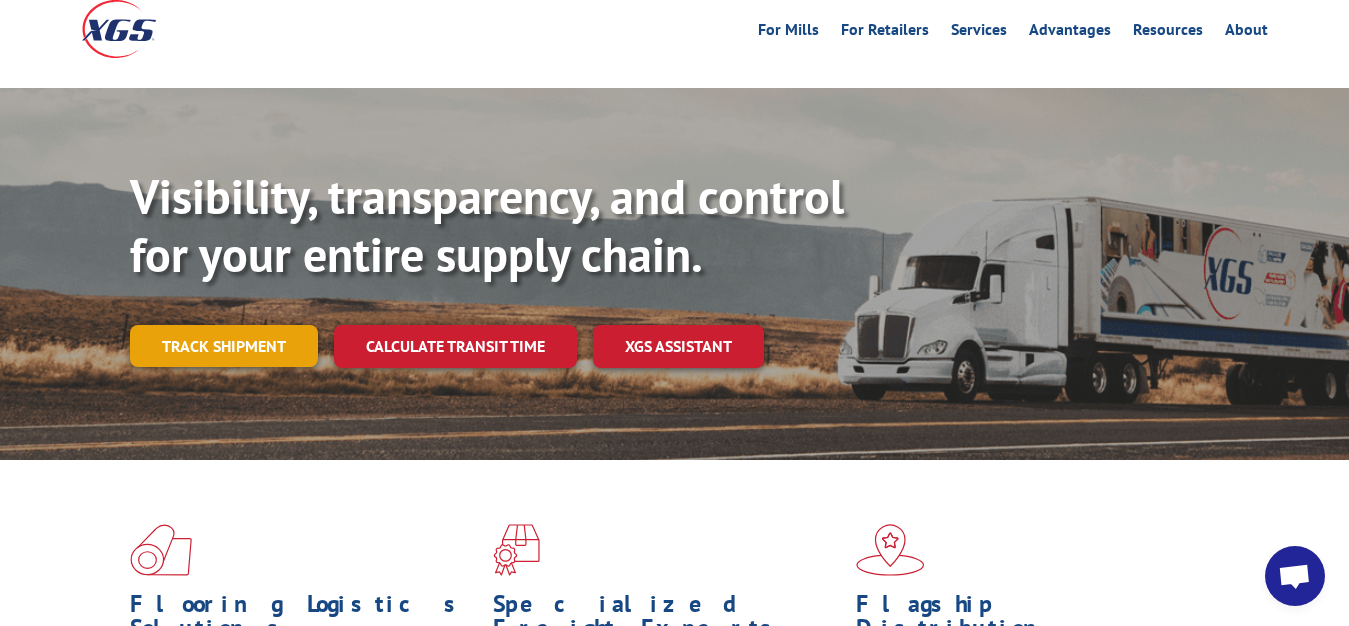 click on "Track shipment" at bounding box center (224, 346) 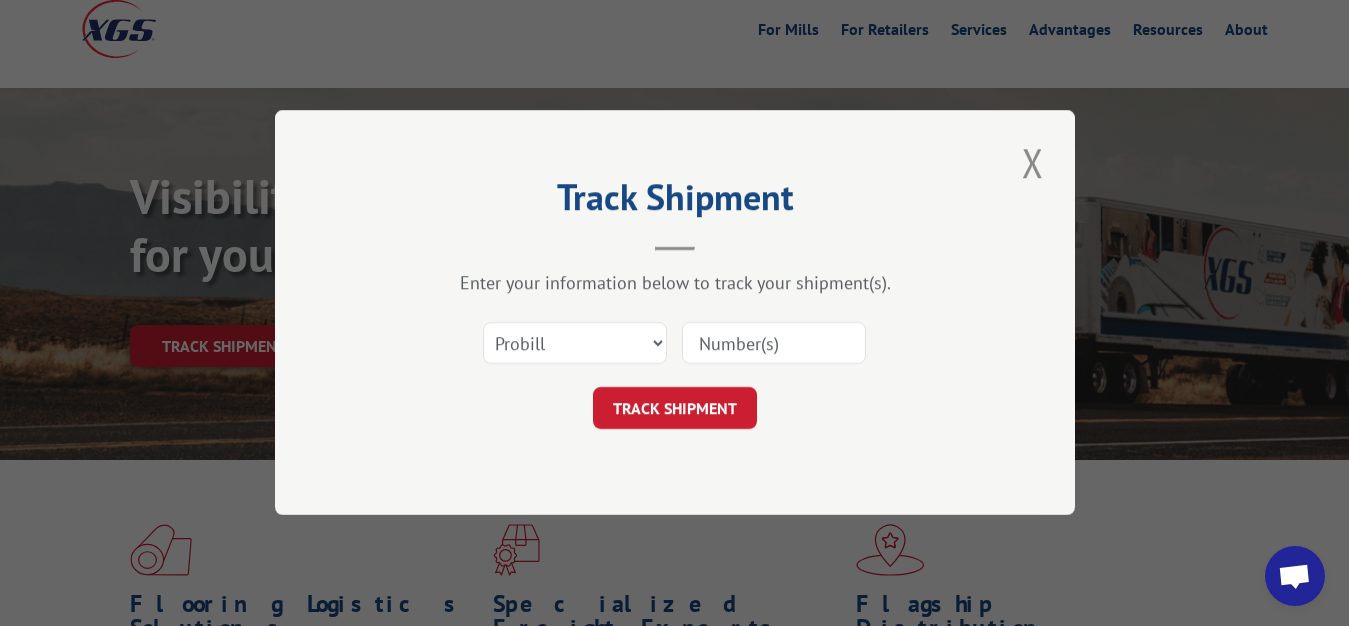 scroll, scrollTop: 0, scrollLeft: 0, axis: both 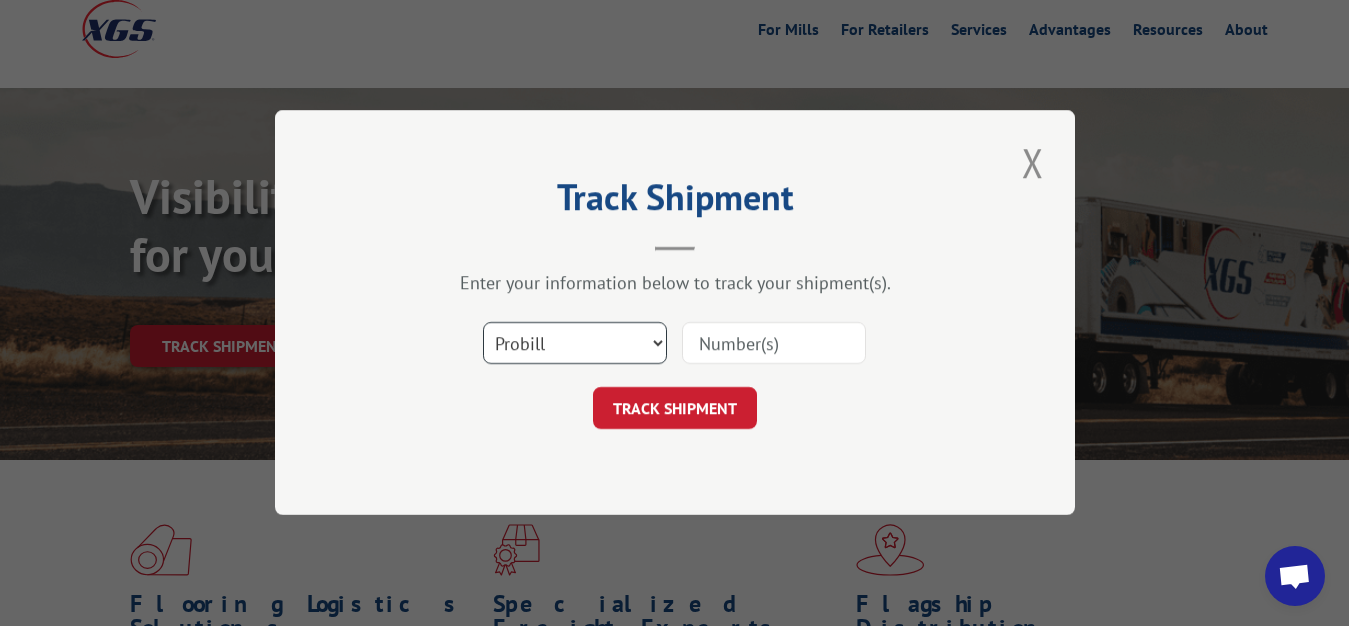 click on "Select category... Probill BOL PO" at bounding box center (575, 344) 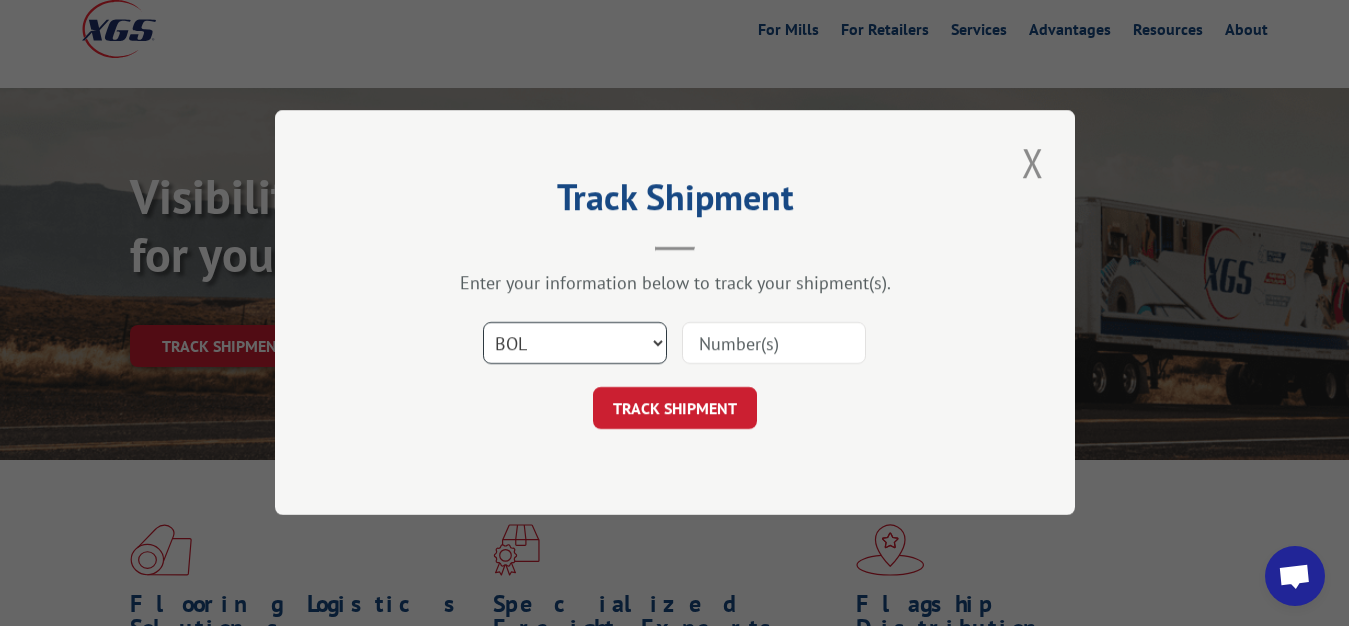 click on "BOL" at bounding box center [0, 0] 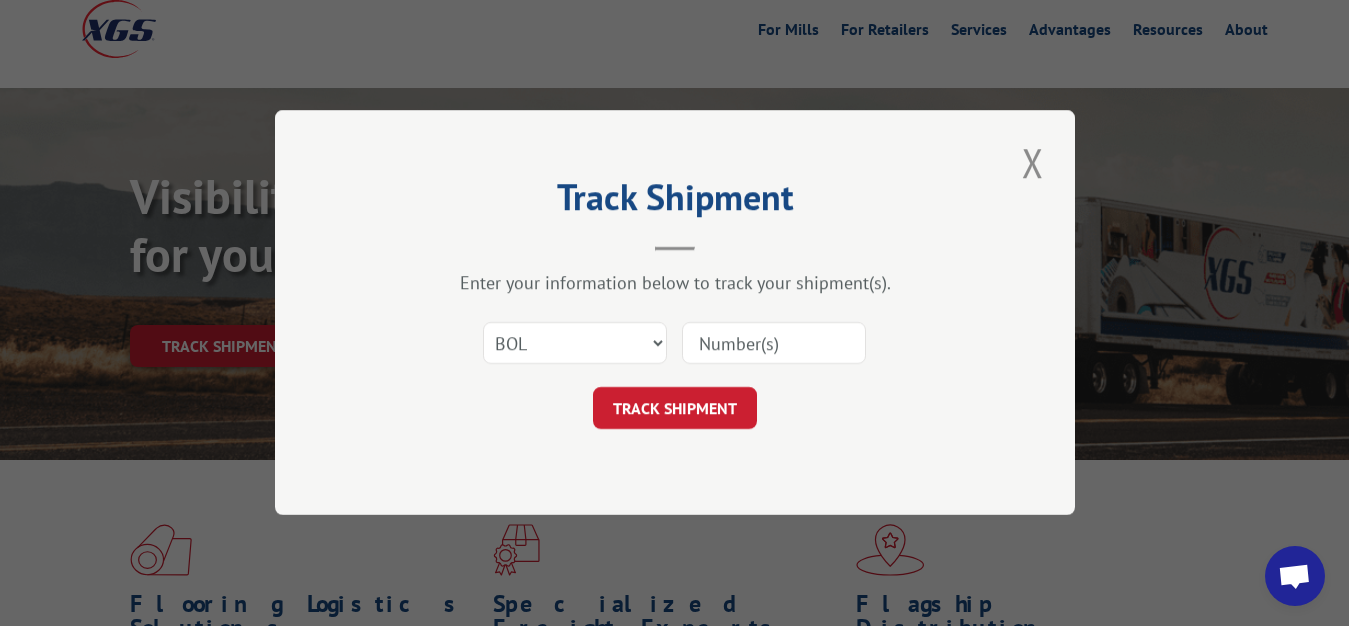 drag, startPoint x: 712, startPoint y: 354, endPoint x: 738, endPoint y: 200, distance: 156.17938 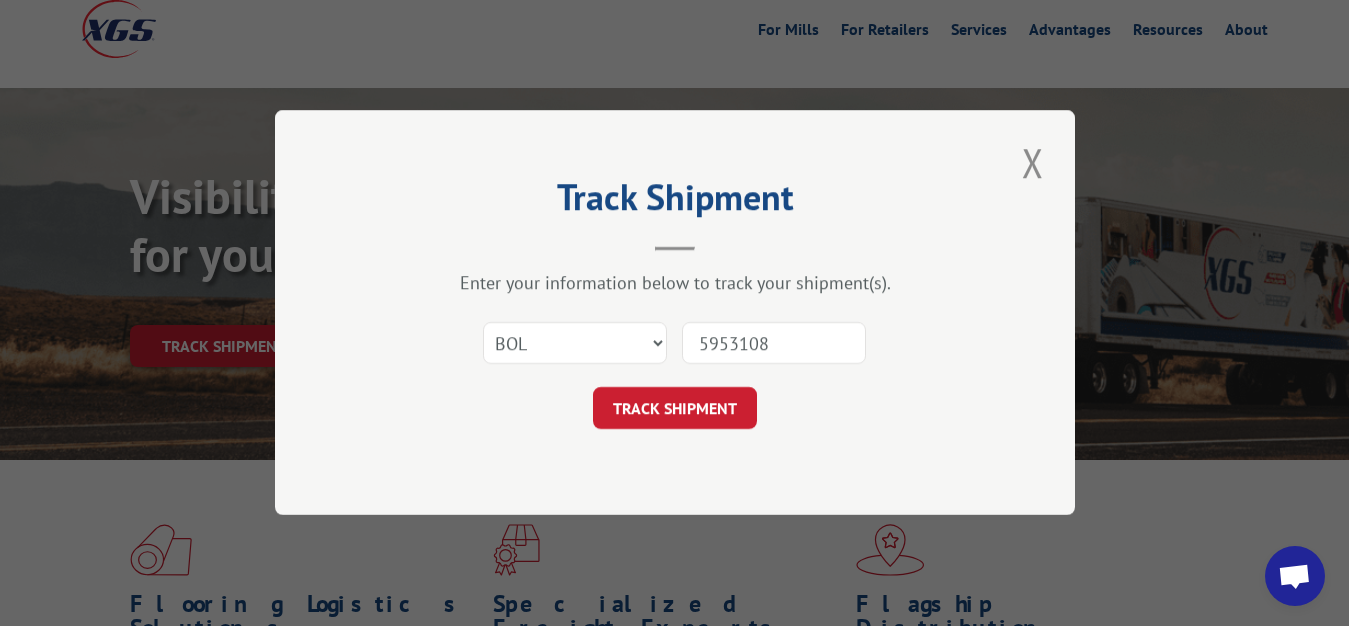 type on "5953108" 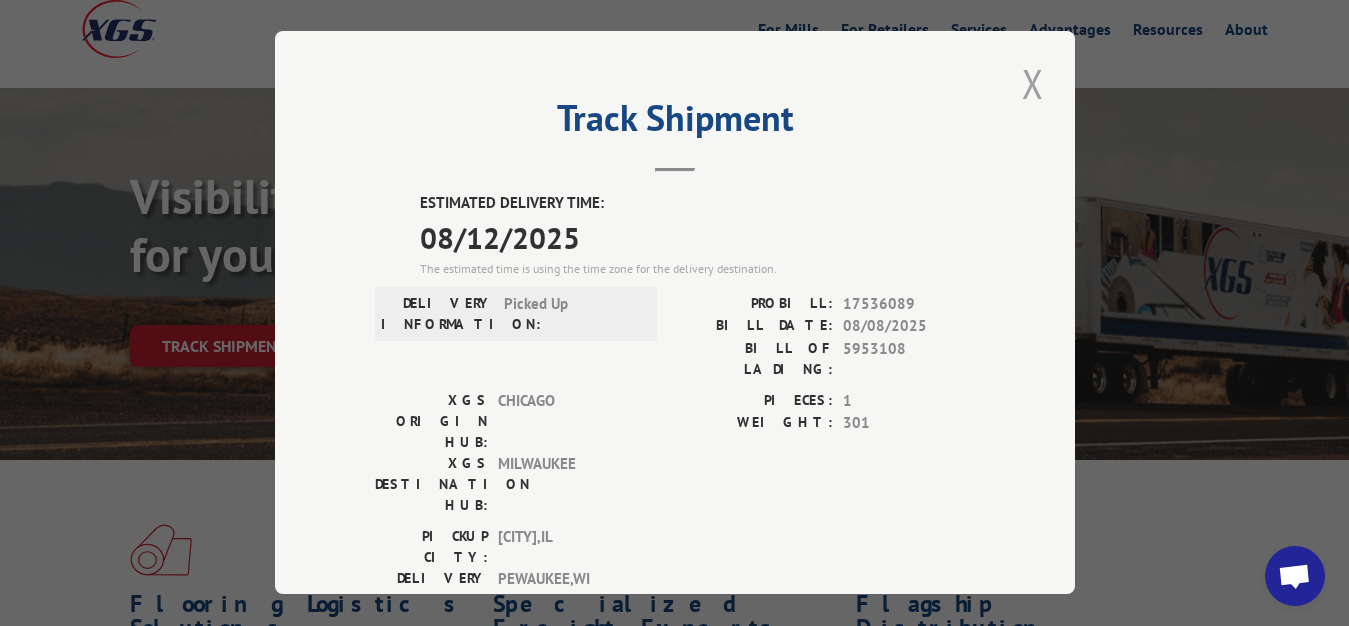 click at bounding box center [1033, 83] 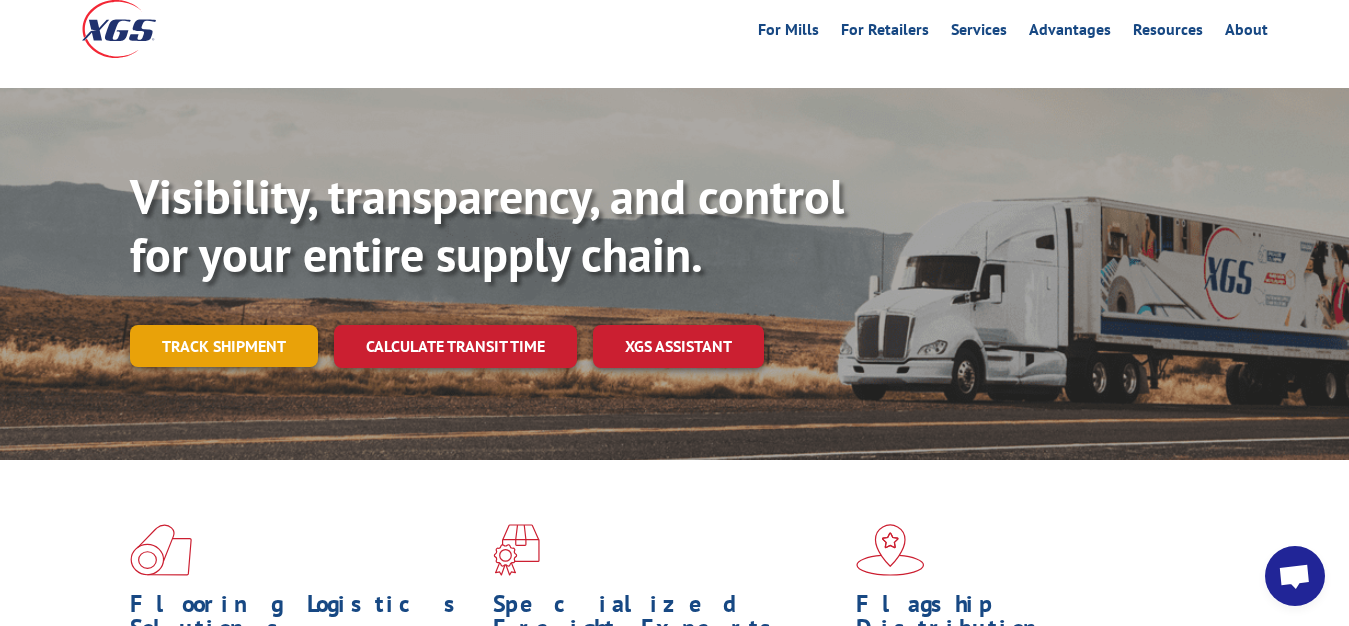 click on "Track shipment" at bounding box center (224, 346) 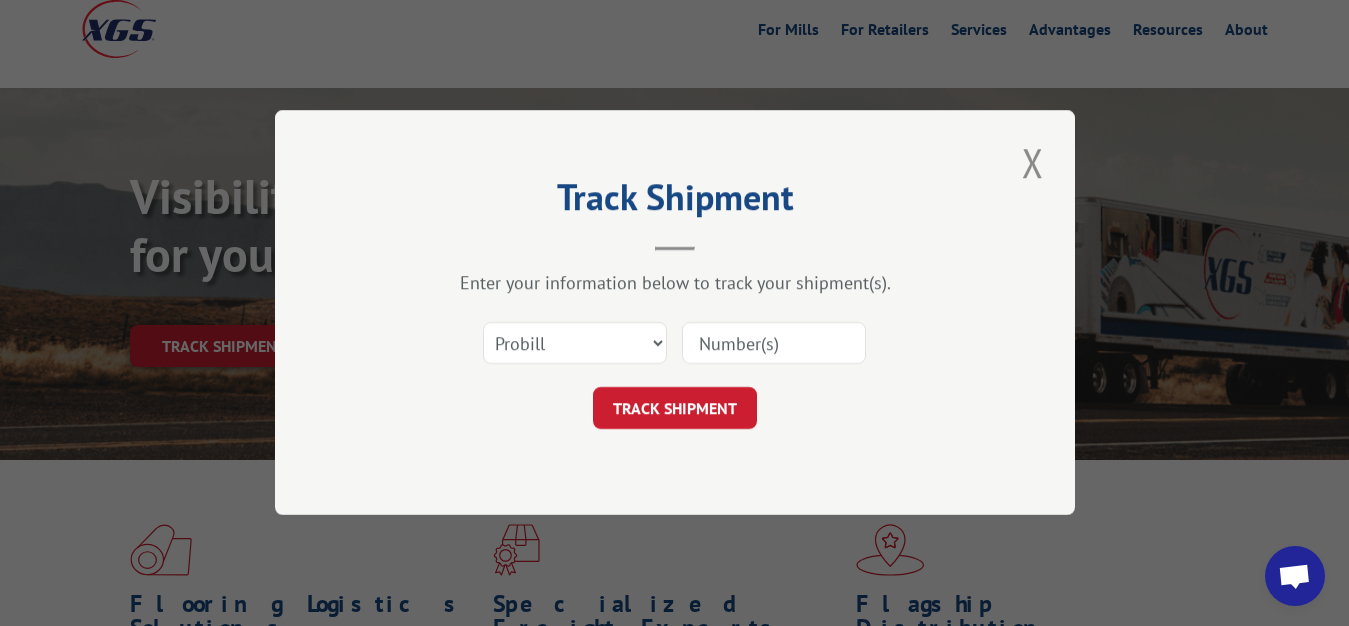 scroll, scrollTop: 0, scrollLeft: 0, axis: both 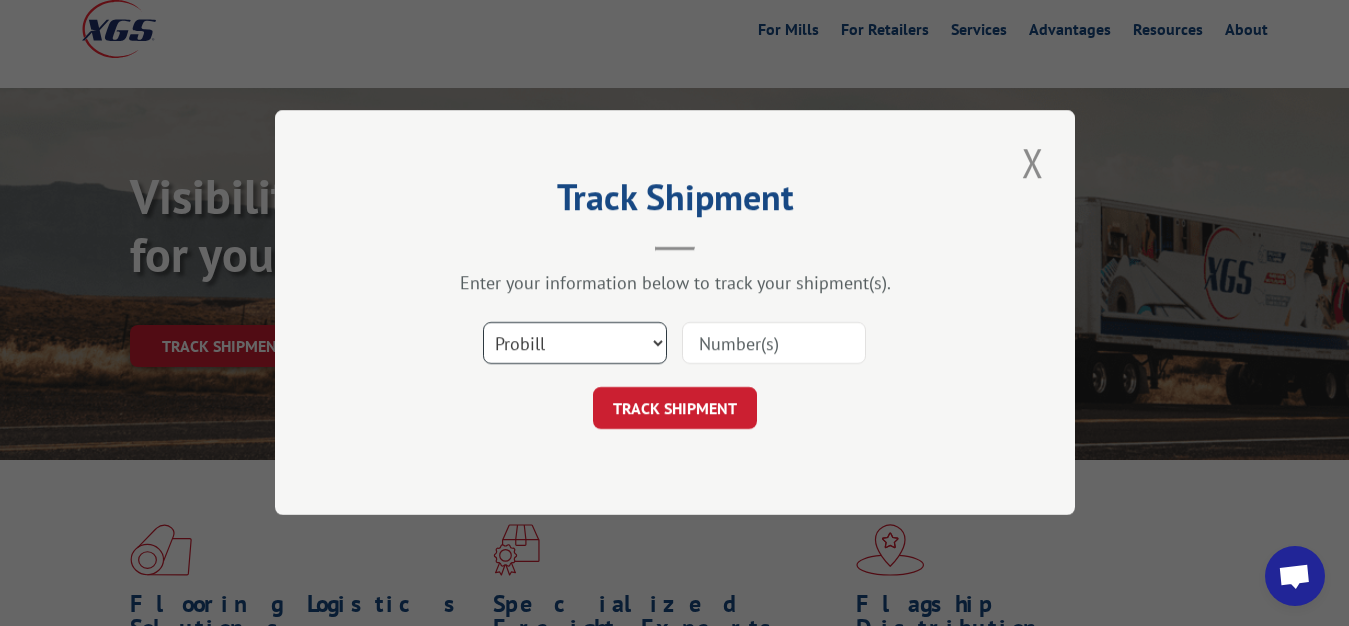 click on "Select category... Probill BOL PO" at bounding box center [575, 344] 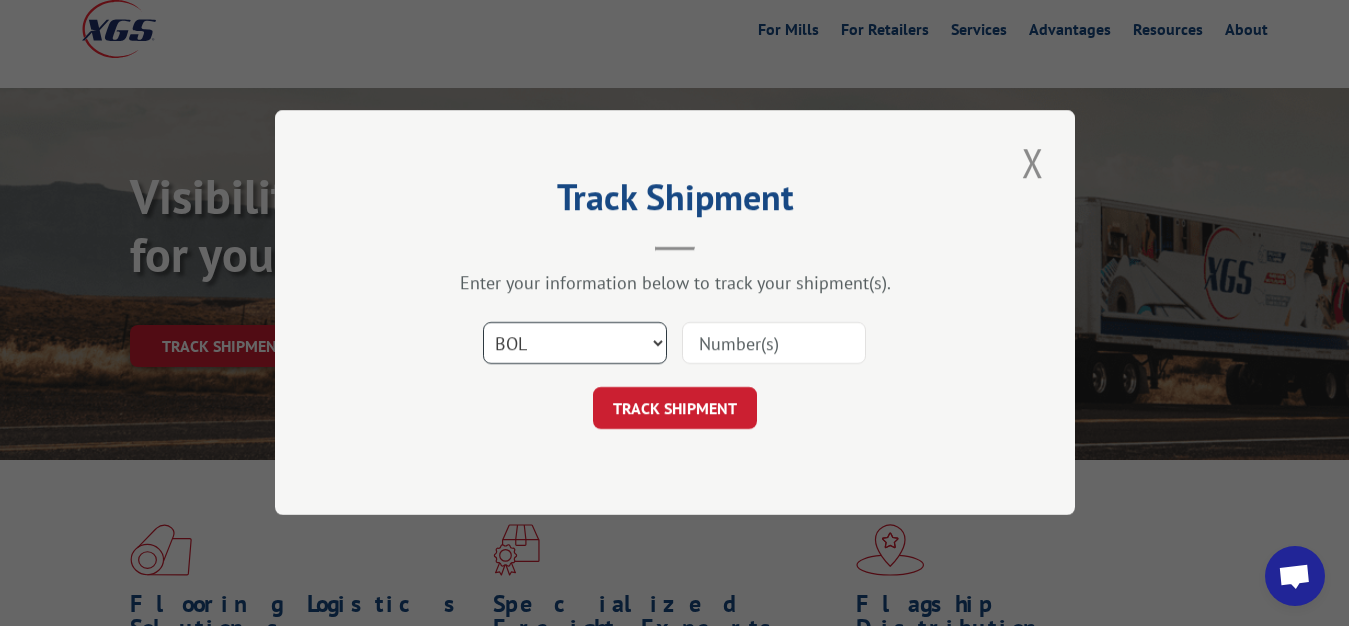 click on "BOL" at bounding box center (0, 0) 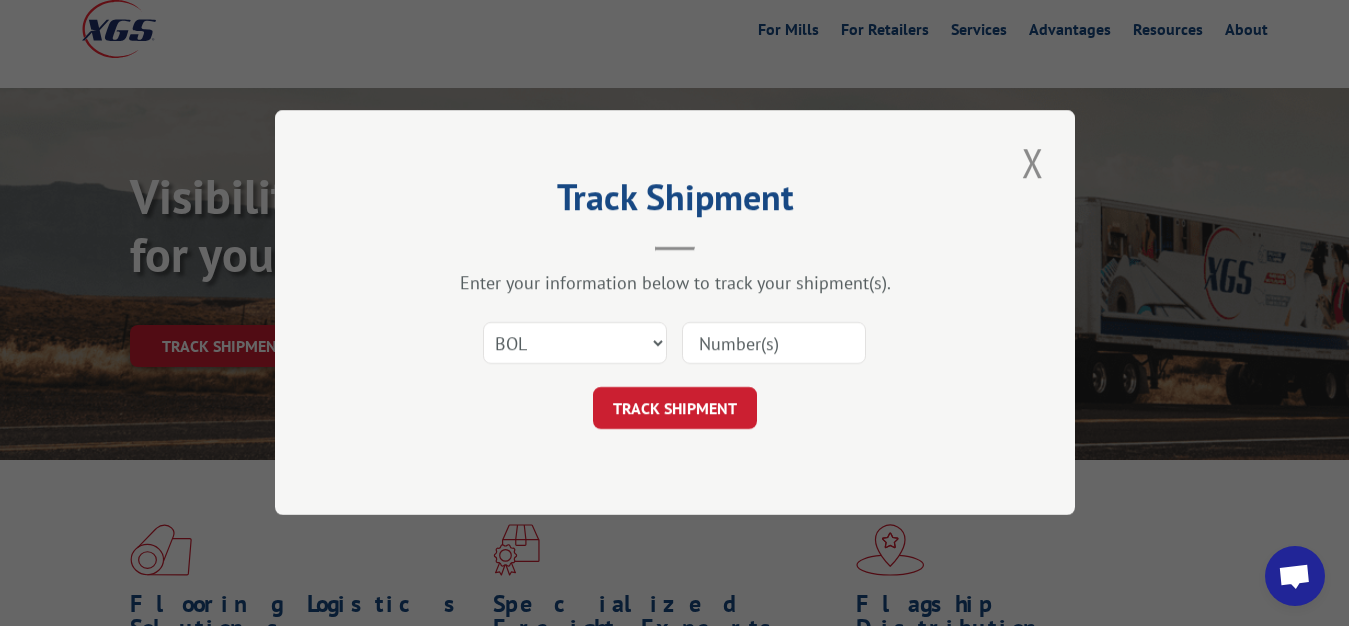click at bounding box center [774, 344] 